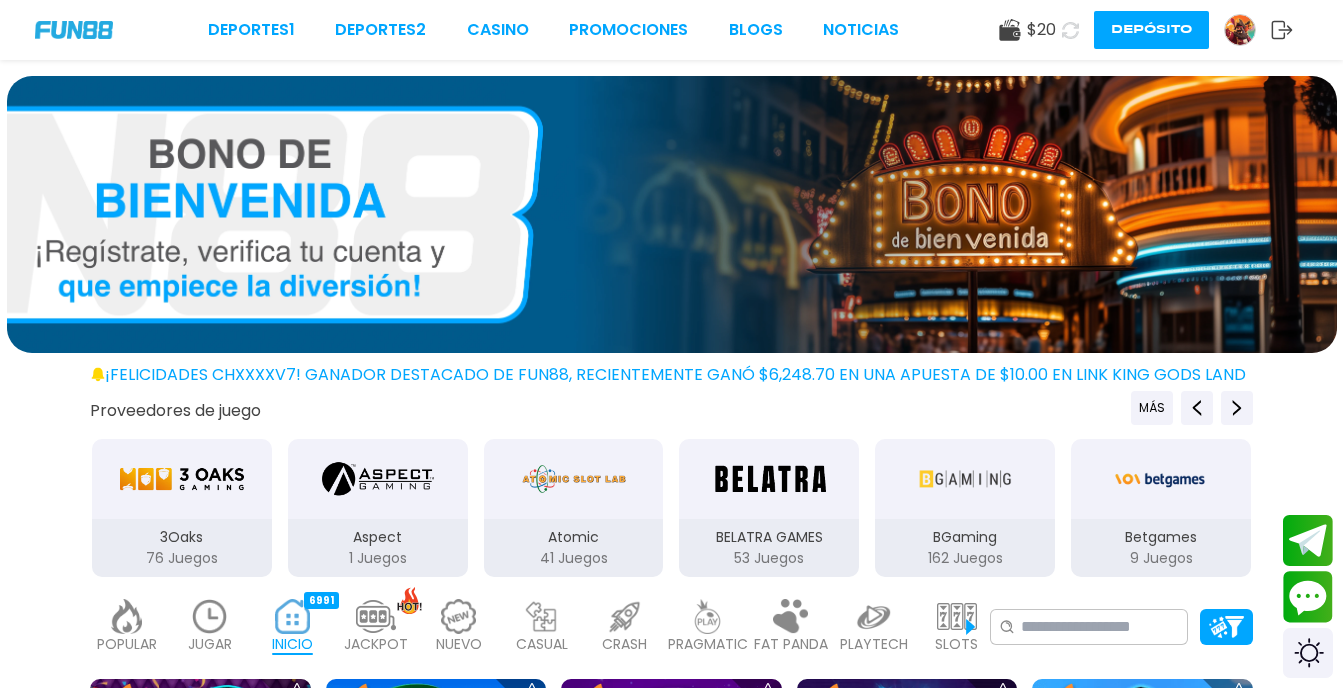 scroll, scrollTop: 0, scrollLeft: 0, axis: both 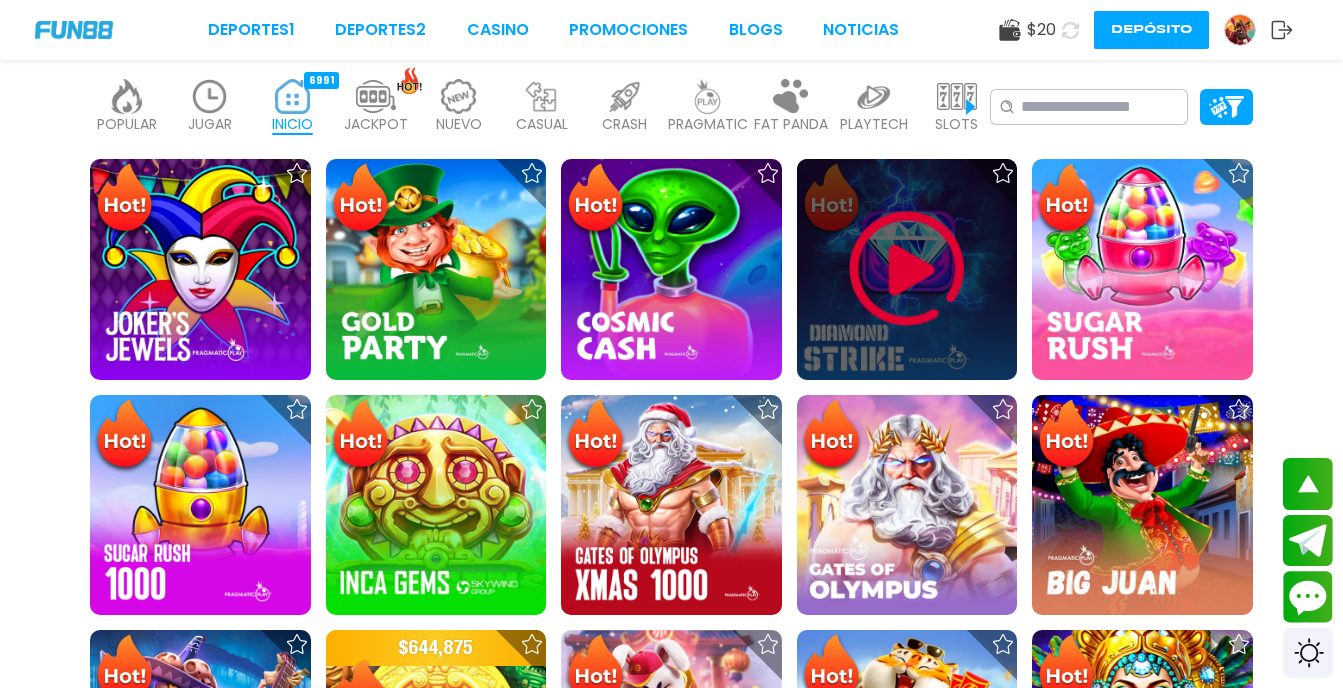 click at bounding box center [907, 269] 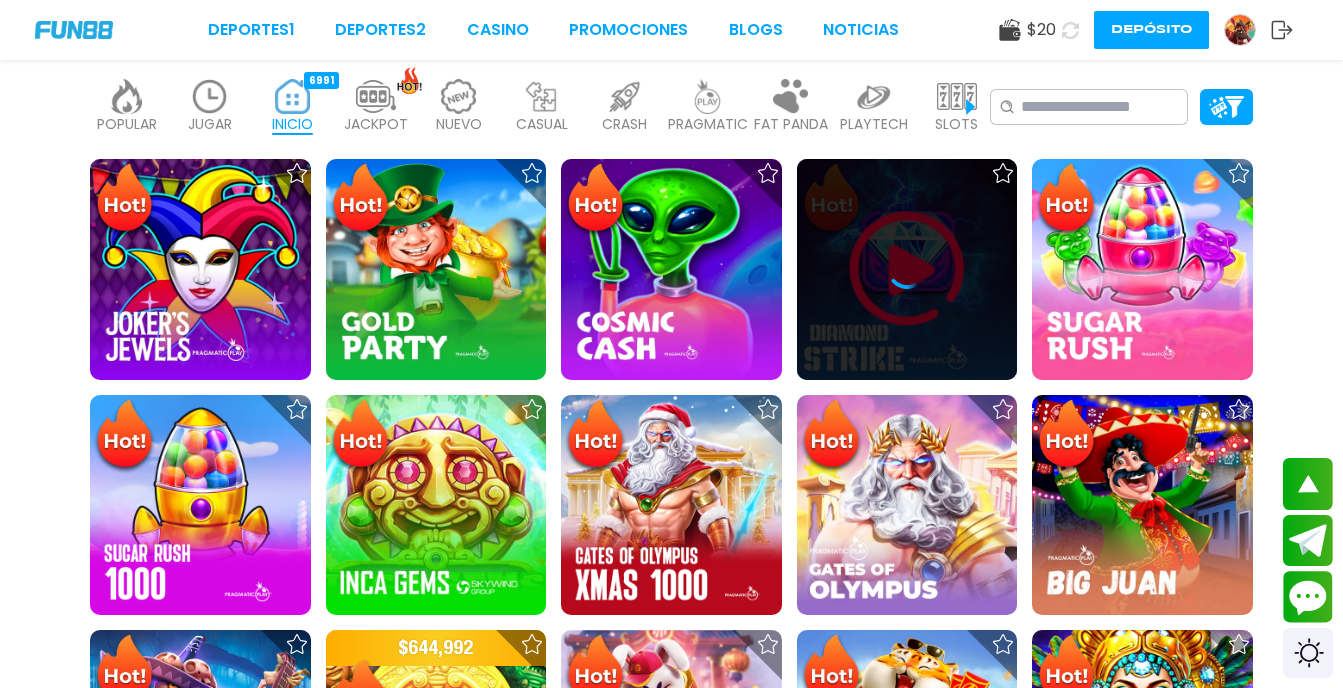 click on "Deportes  1 Deportes  2 CASINO Promociones BLOGS NOTICIAS $ 20 Depósito ¡FELICIDADES chxxxxv7! GANADOR DESTACADO DE FUN88, RECIENTEMENTE GANÓ $6,248.70 EN UNA APUESTA DE $10.00 EN Link King Gods Land ¡FELICIDADES asxxxt! GANADOR DESTACADO DE FUN88, RECIENTEMENTE GANÓ $7,687.50 EN UNA APUESTA DE $100.00 EN Cosmic Cash ¡FELICIDADES cxxxx7! GANADOR DESTACADO DE FUN88, RECIENTEMENTE GANÓ $6,566.200 EN UNA APUESTA DE $200.00 EN Fire Blaze: Green Wizard Proveedores de juego MÁS 3Oaks 76   Juegos Aspect 1   Juegos Atomic 41   Juegos BELATRA GAMES 53   Juegos BGaming 162   Juegos Betgames 9   Juegos BluePrint 106   Juegos Booming Games 109   Juegos Caleta 114   Juegos EVOPLAY 211   Juegos Endorphina 168   Juegos Everymatrix 130   Juegos Evolution 339   Juegos Expanse 47   Juegos Ezugi 95   Juegos FC 45   Juegos GameArt 87   Juegos Games Global 79   Juegos GamoMat 192   Juegos Habanero 207   Juegos Hacksaw 458   Juegos IMoon 3   Juegos InBet 434" at bounding box center (671, 2246) 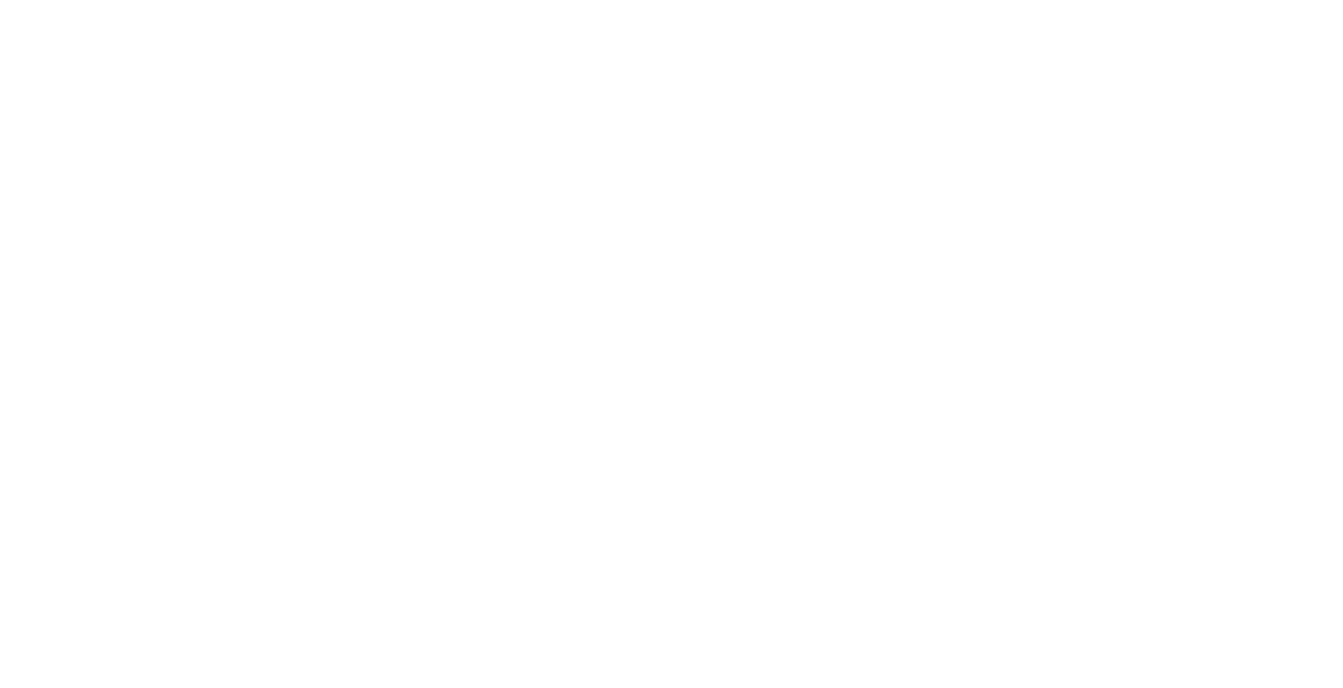scroll, scrollTop: 0, scrollLeft: 0, axis: both 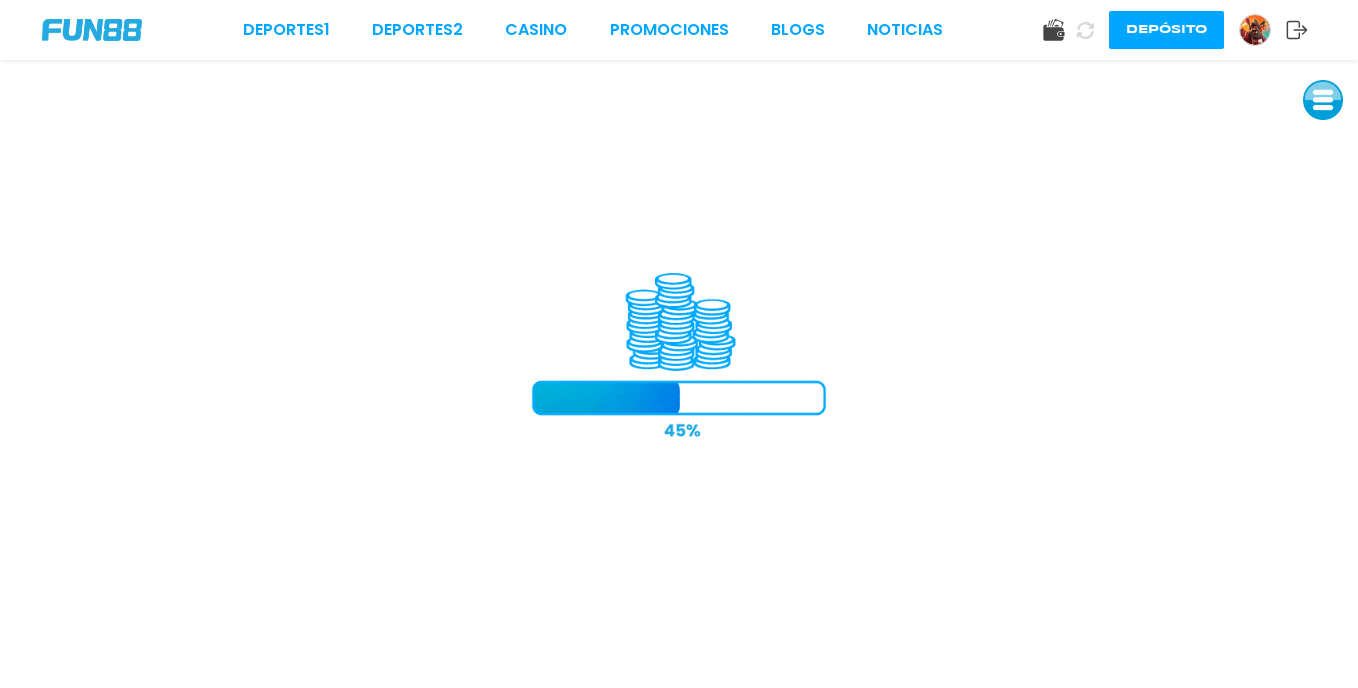 click at bounding box center (679, 374) 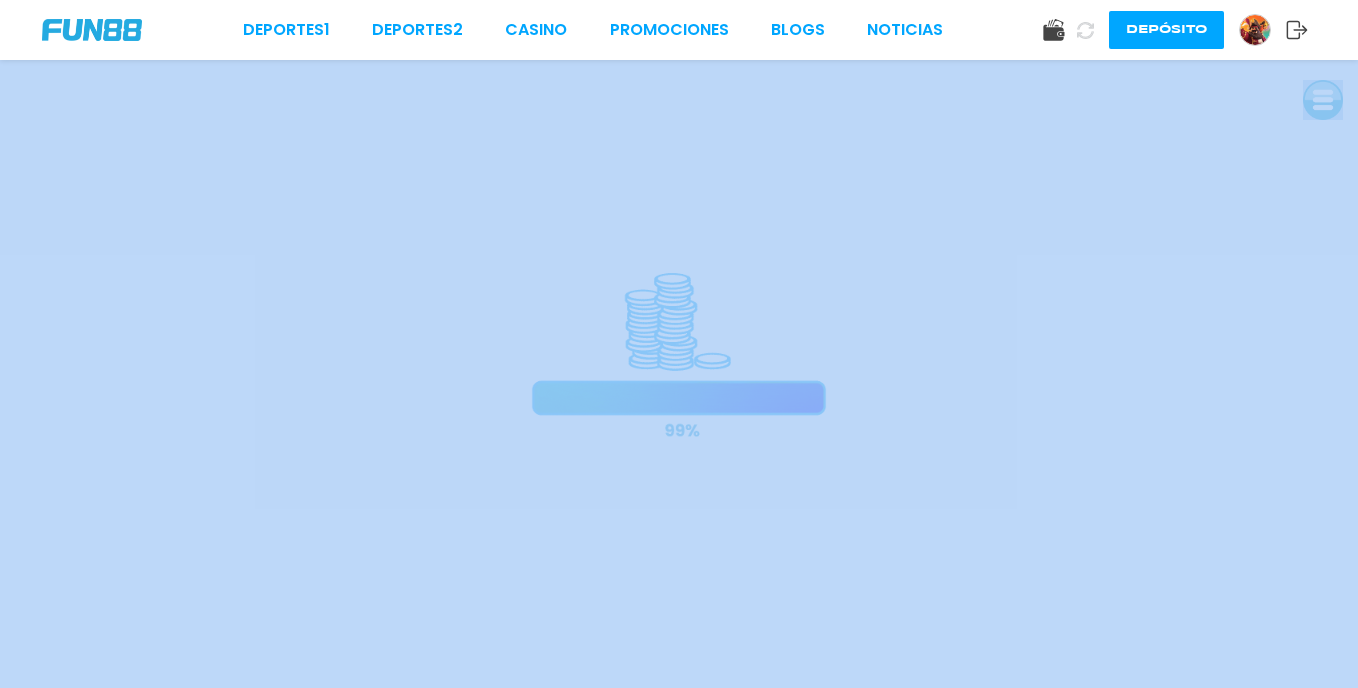 click at bounding box center (679, 374) 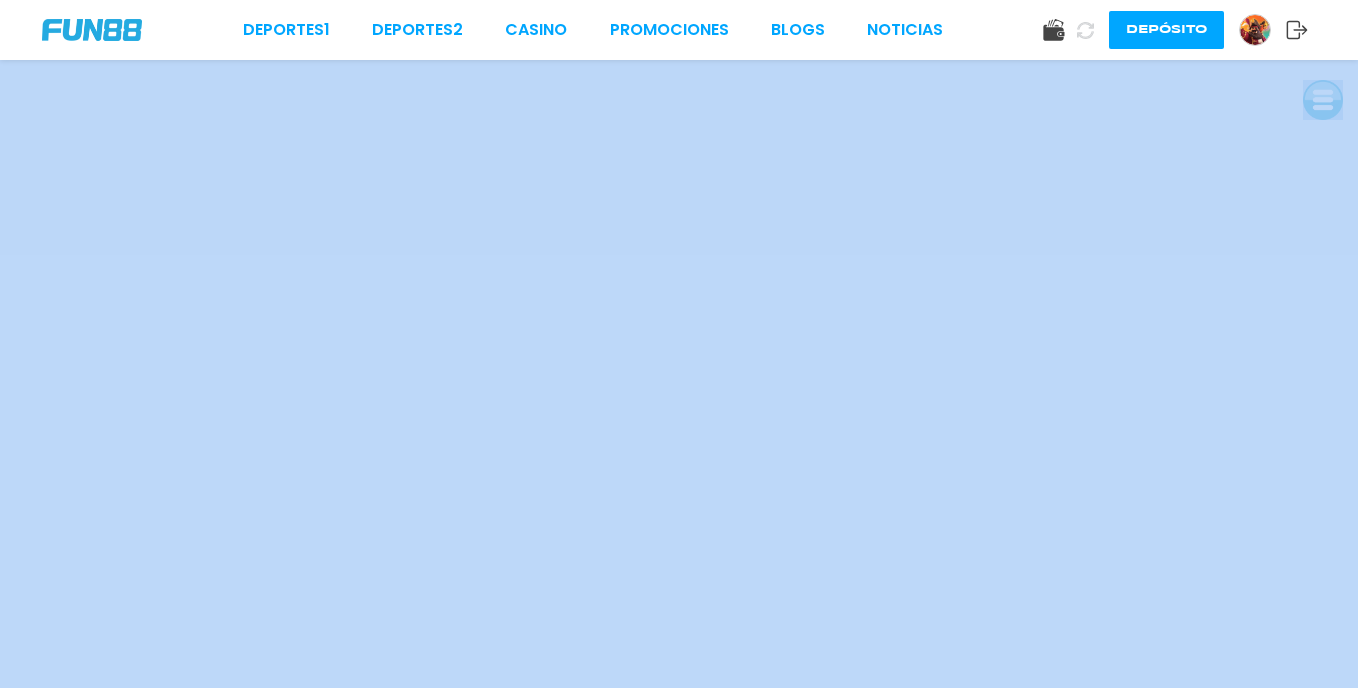 click at bounding box center [1323, 100] 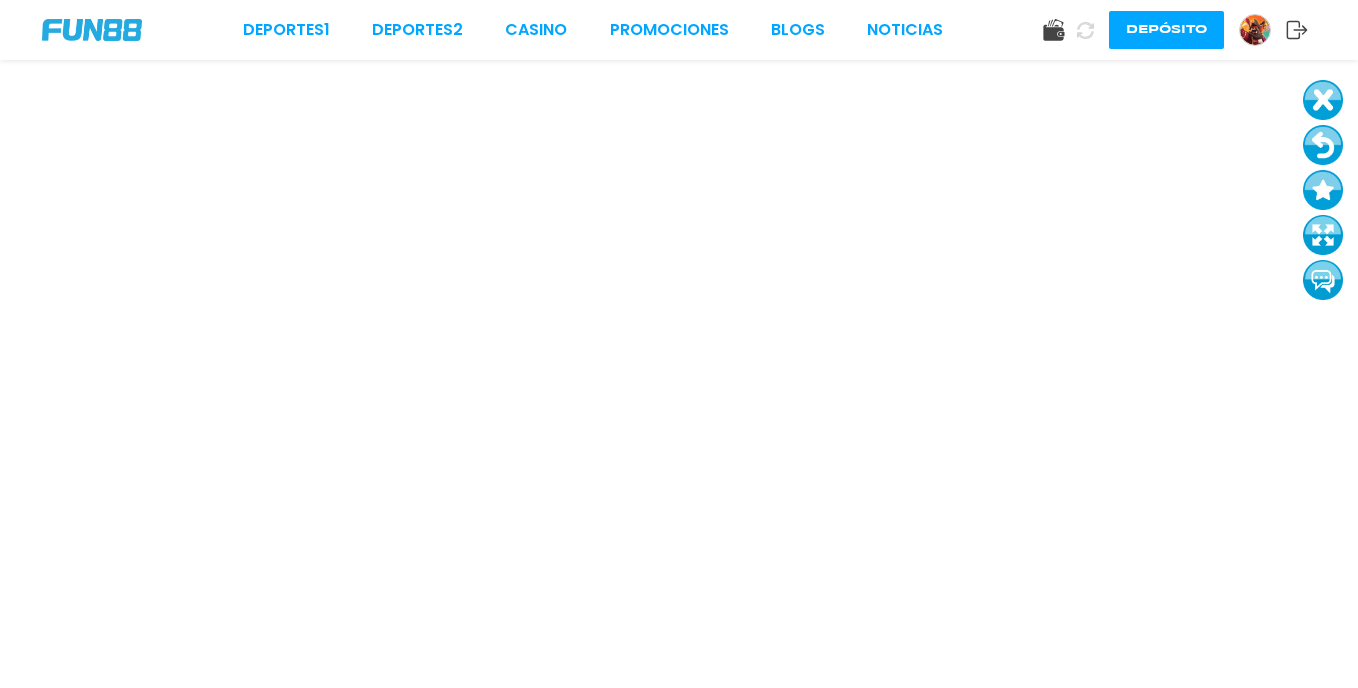 click at bounding box center (1323, 145) 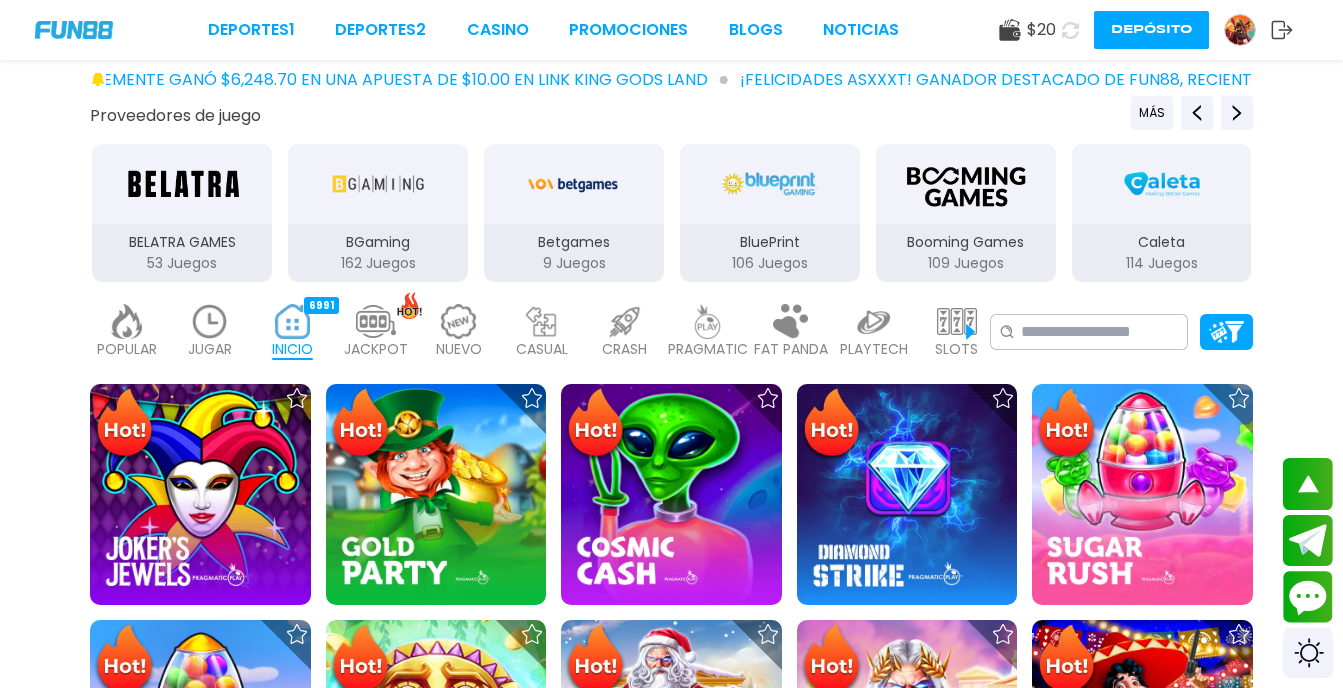 scroll, scrollTop: 320, scrollLeft: 0, axis: vertical 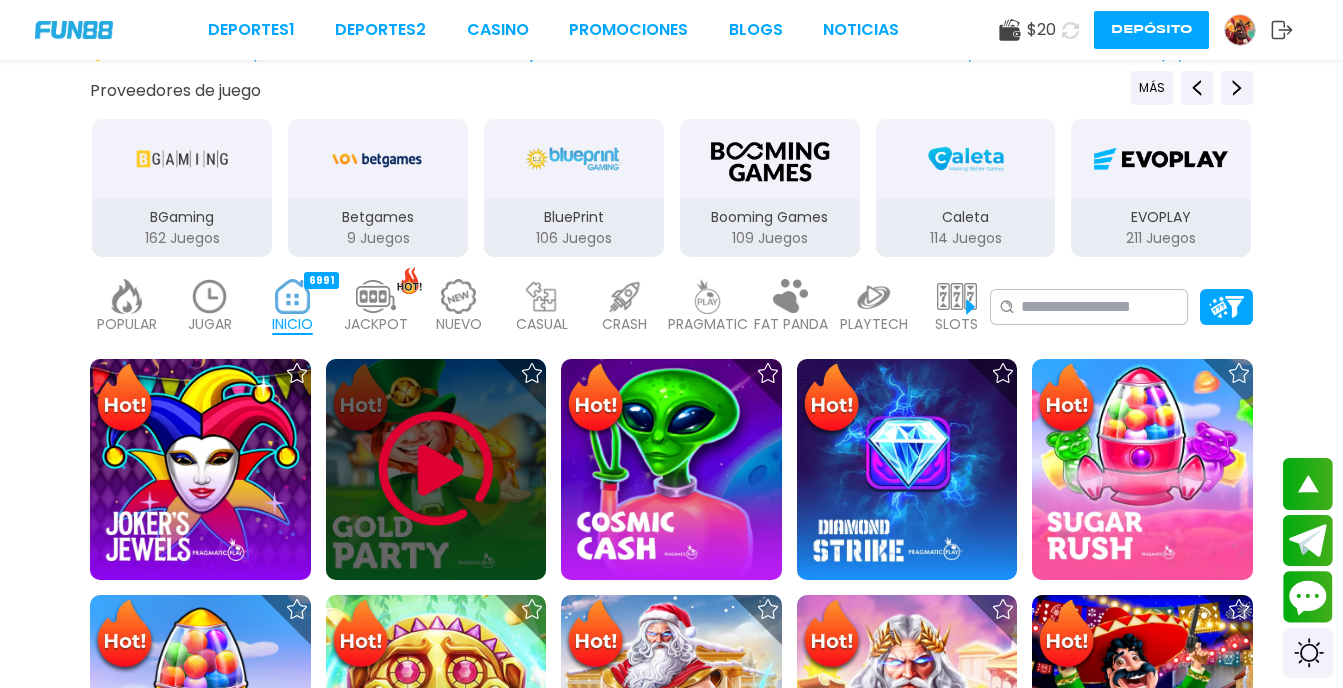 click at bounding box center [436, 469] 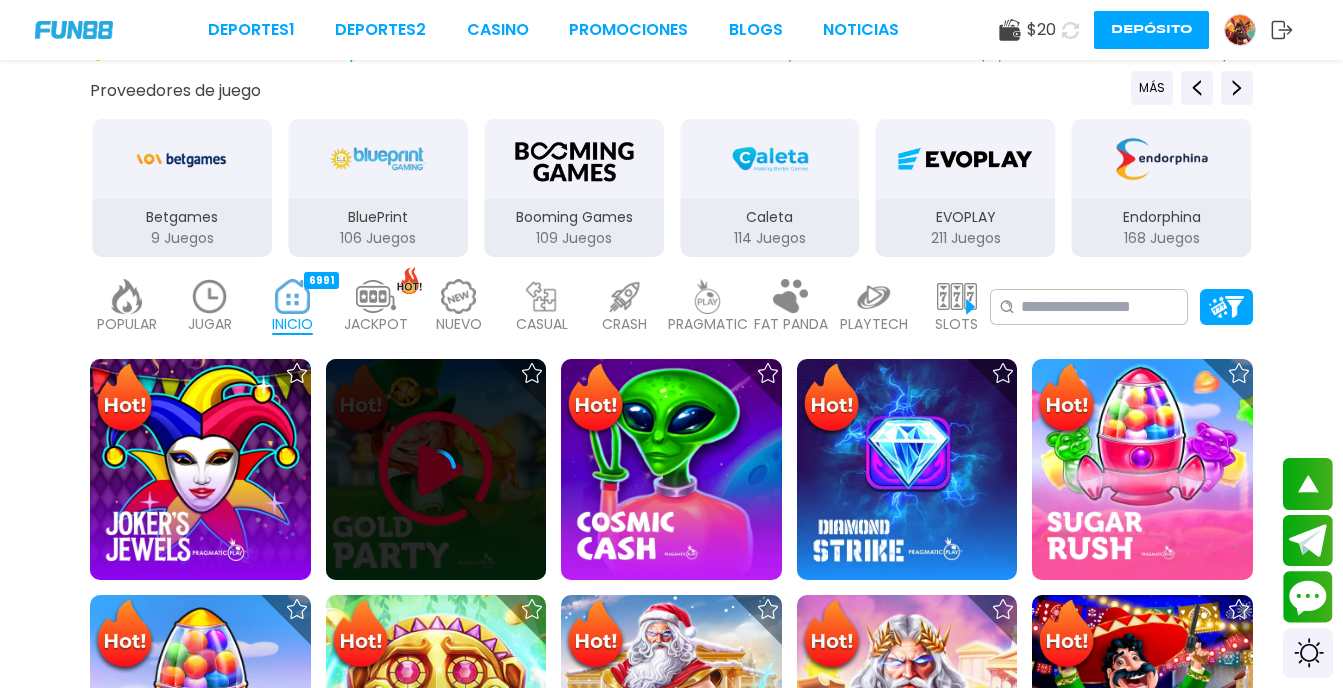 scroll, scrollTop: 0, scrollLeft: 0, axis: both 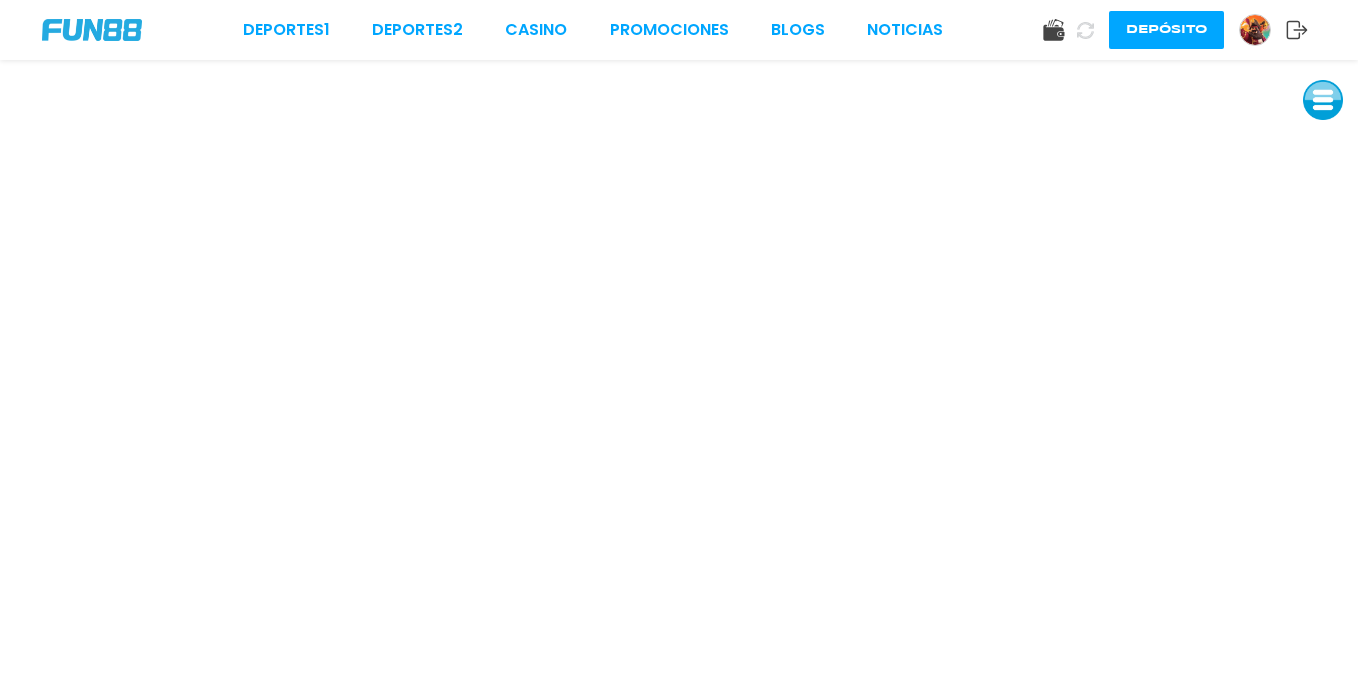 click on "Deportes  1 Deportes  2 CASINO Promociones BLOGS NOTICIAS Depósito" at bounding box center [679, 30] 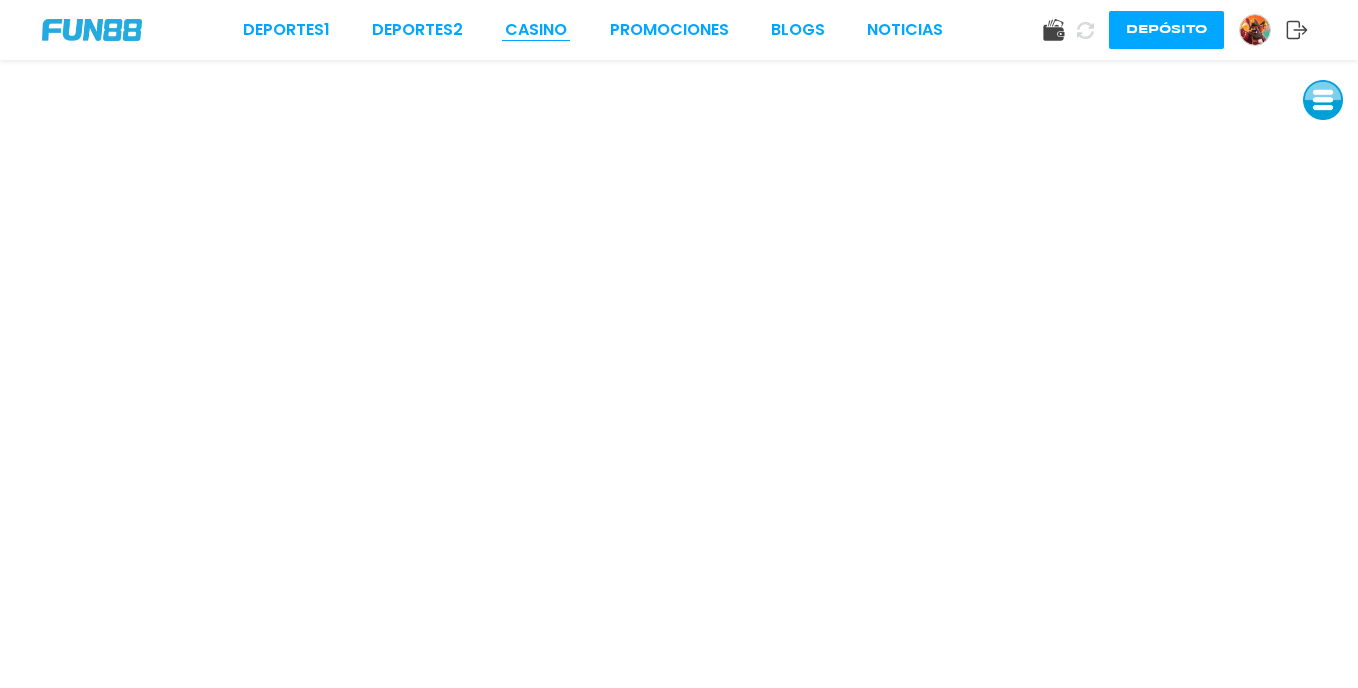 click on "CASINO" at bounding box center (536, 30) 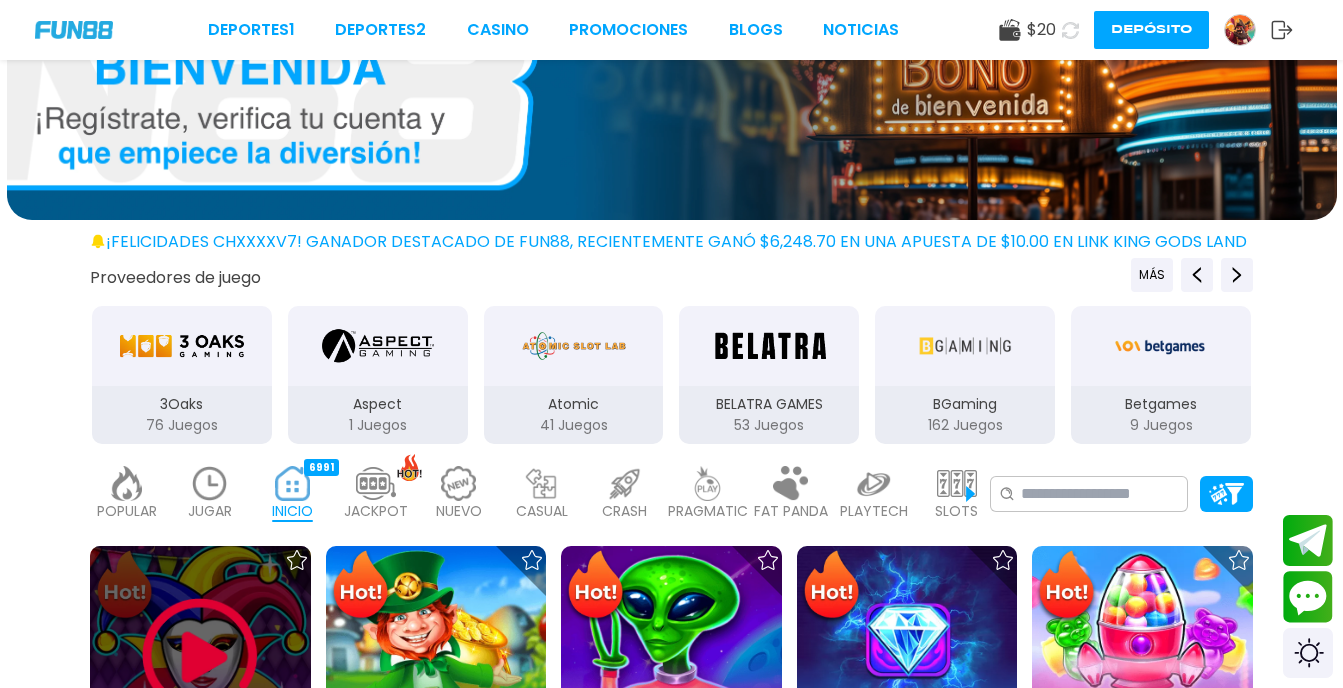 scroll, scrollTop: 160, scrollLeft: 0, axis: vertical 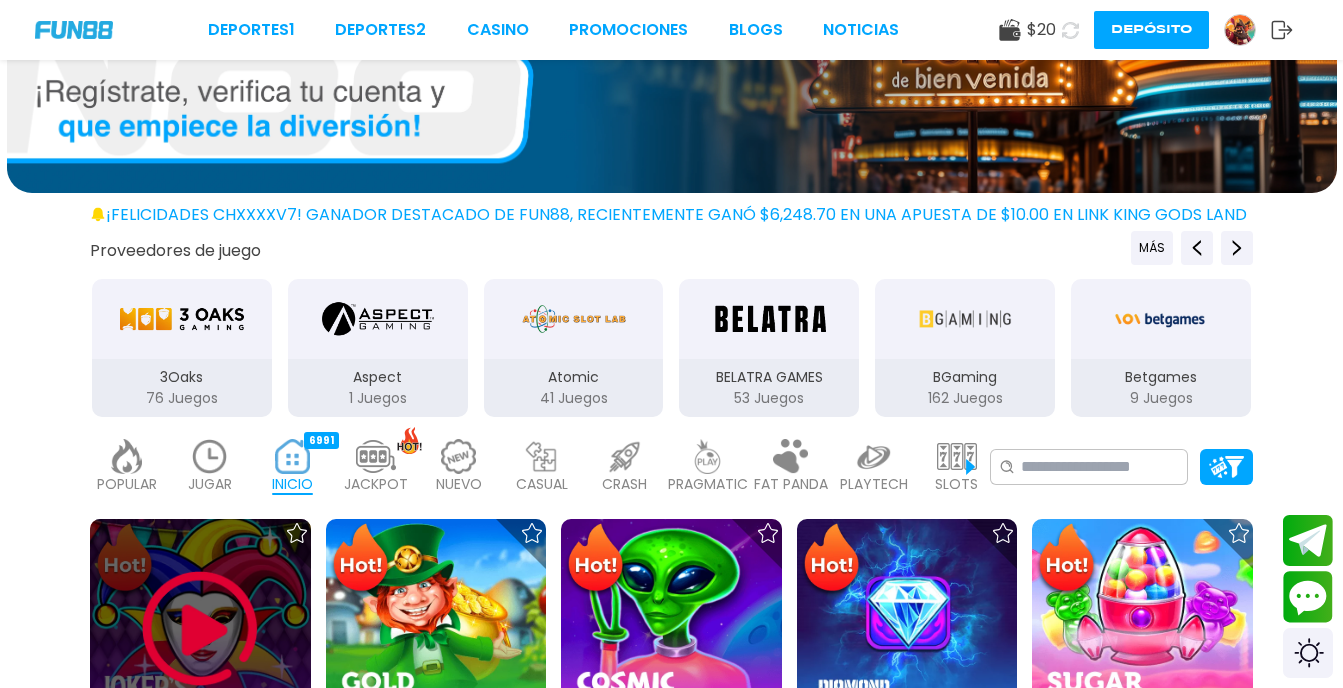 click at bounding box center (200, 629) 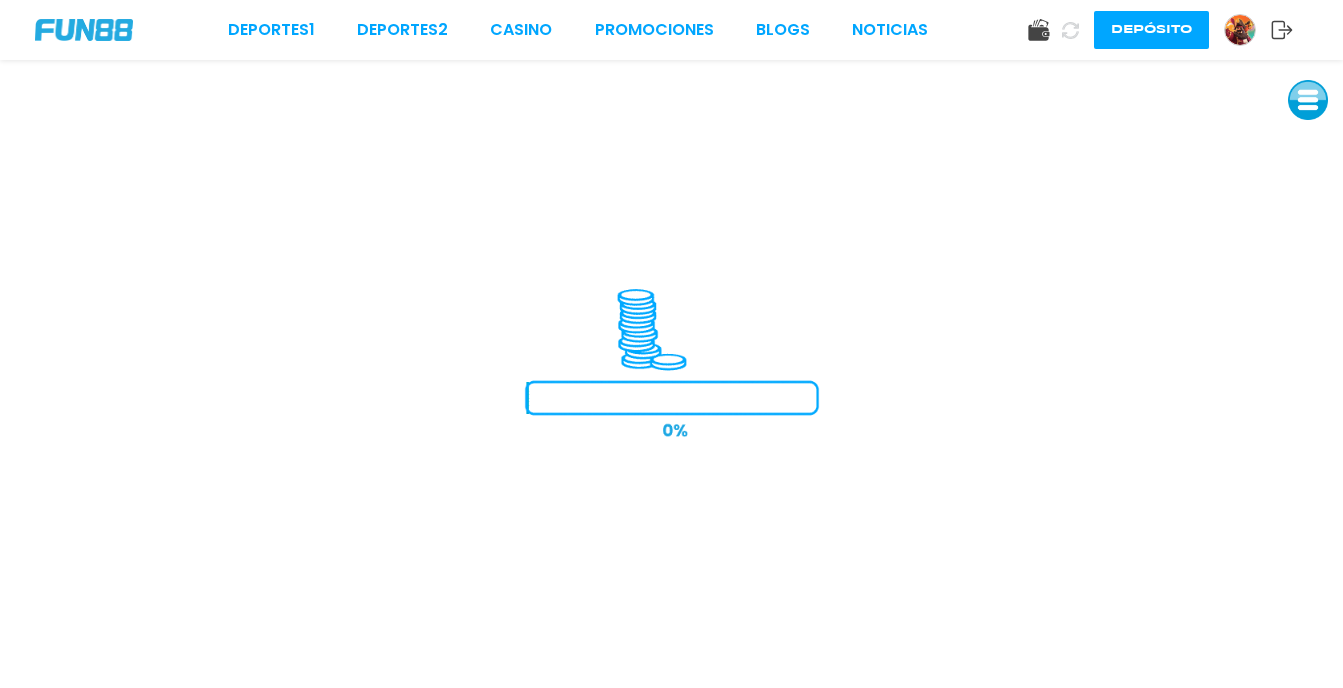 scroll, scrollTop: 0, scrollLeft: 0, axis: both 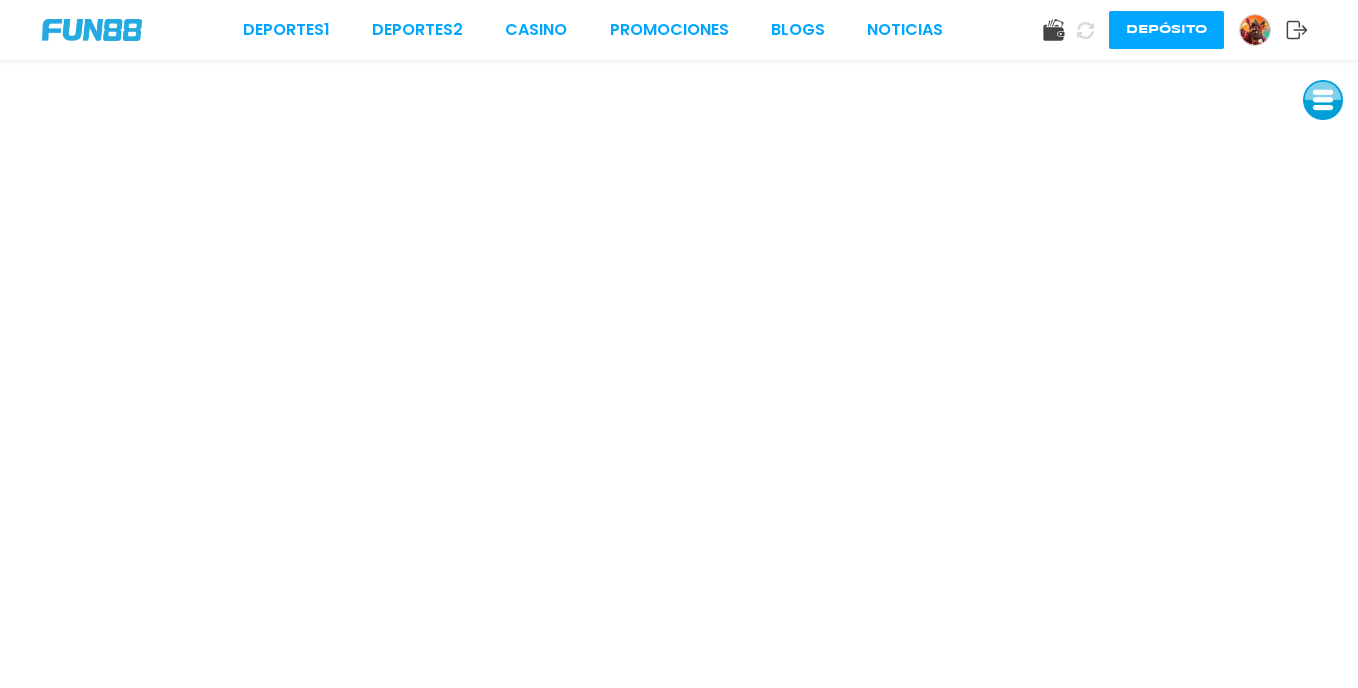 click at bounding box center (1323, 100) 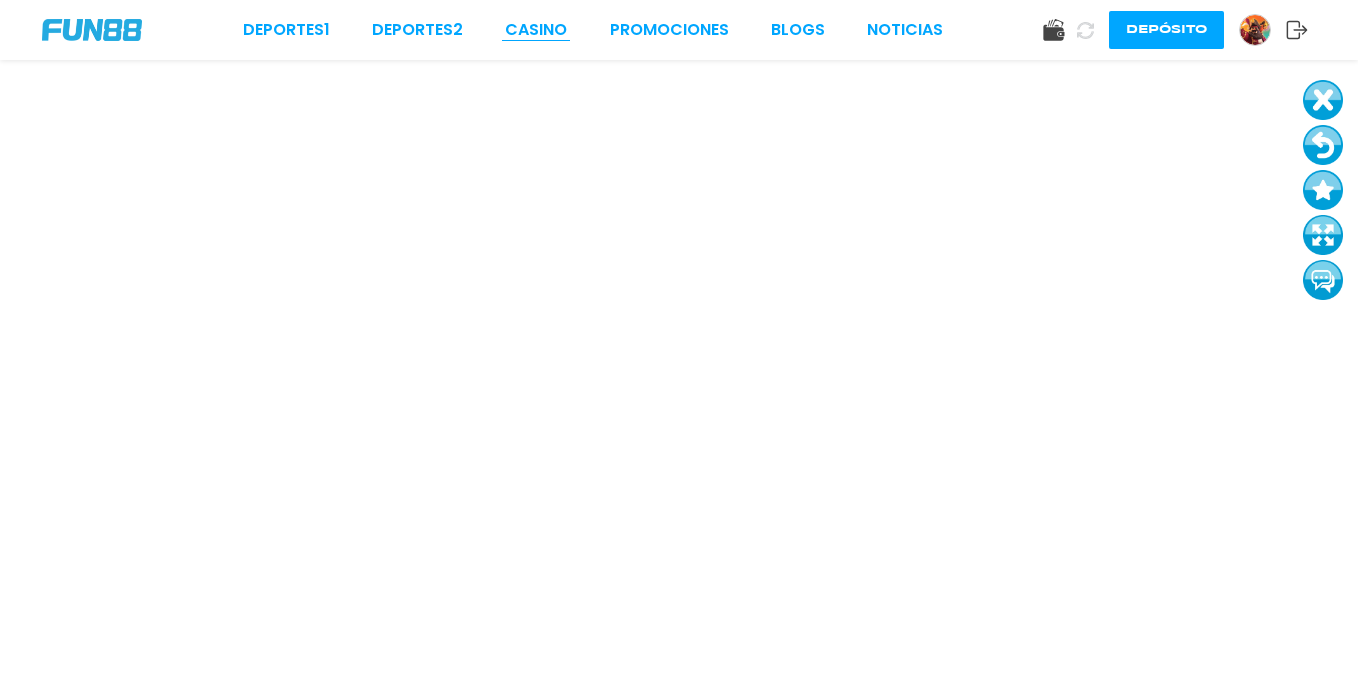 click on "CASINO" at bounding box center [536, 30] 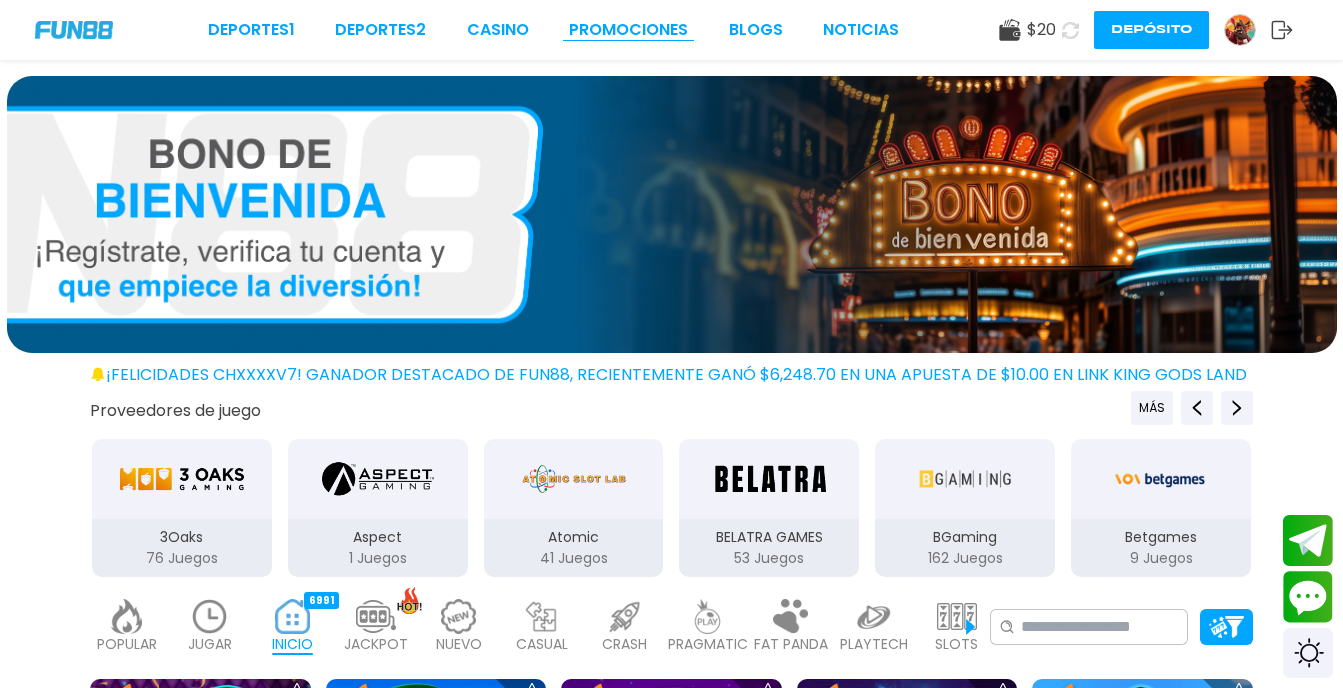 click on "Promociones" at bounding box center [628, 30] 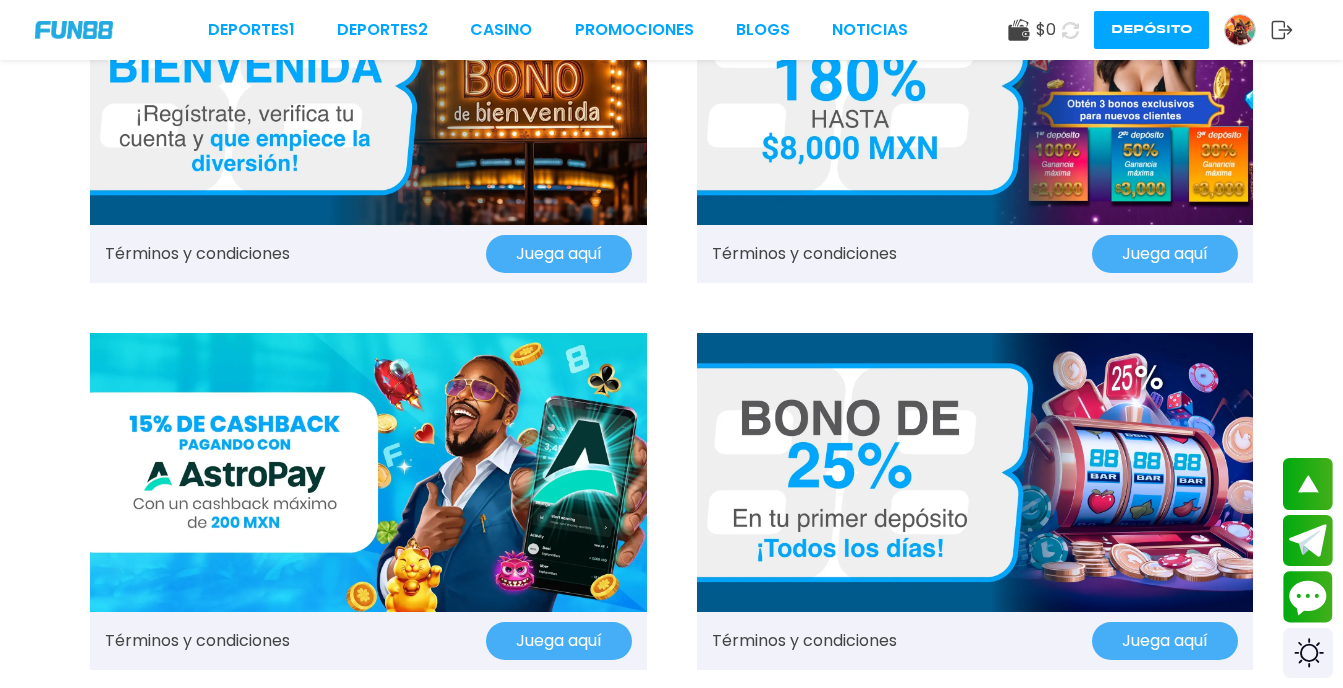scroll, scrollTop: 0, scrollLeft: 0, axis: both 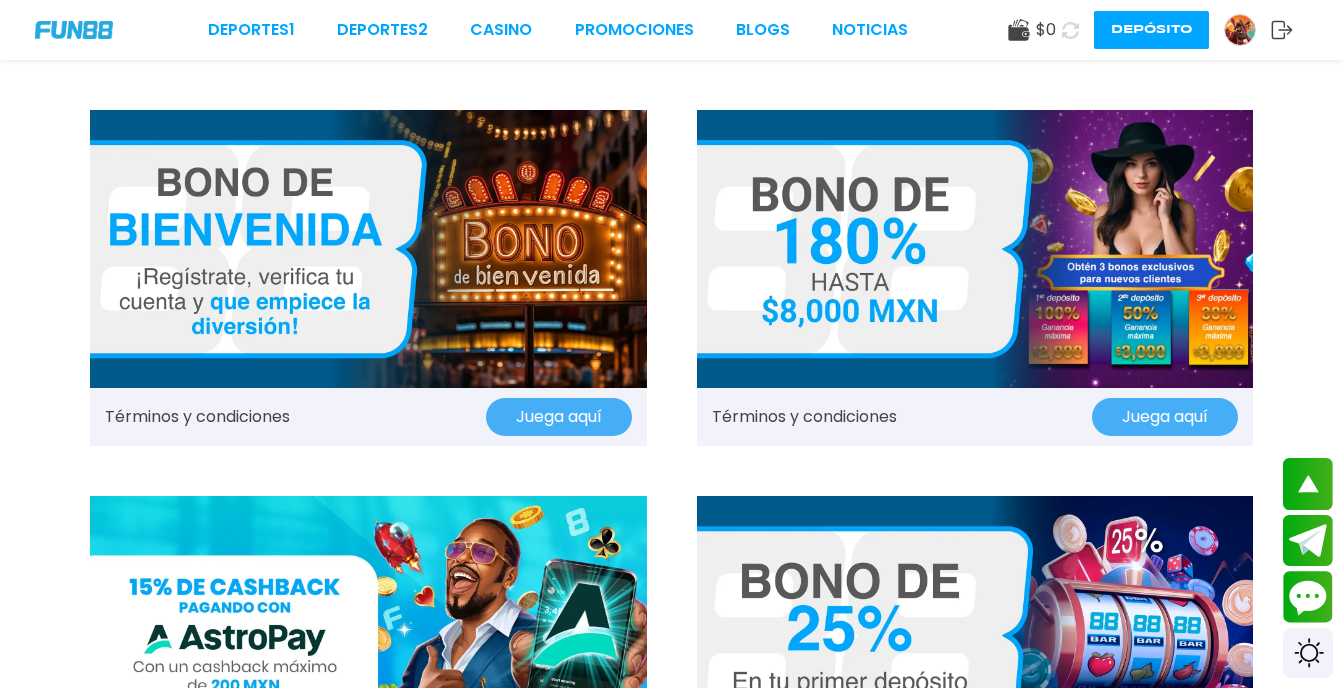 click at bounding box center (1240, 30) 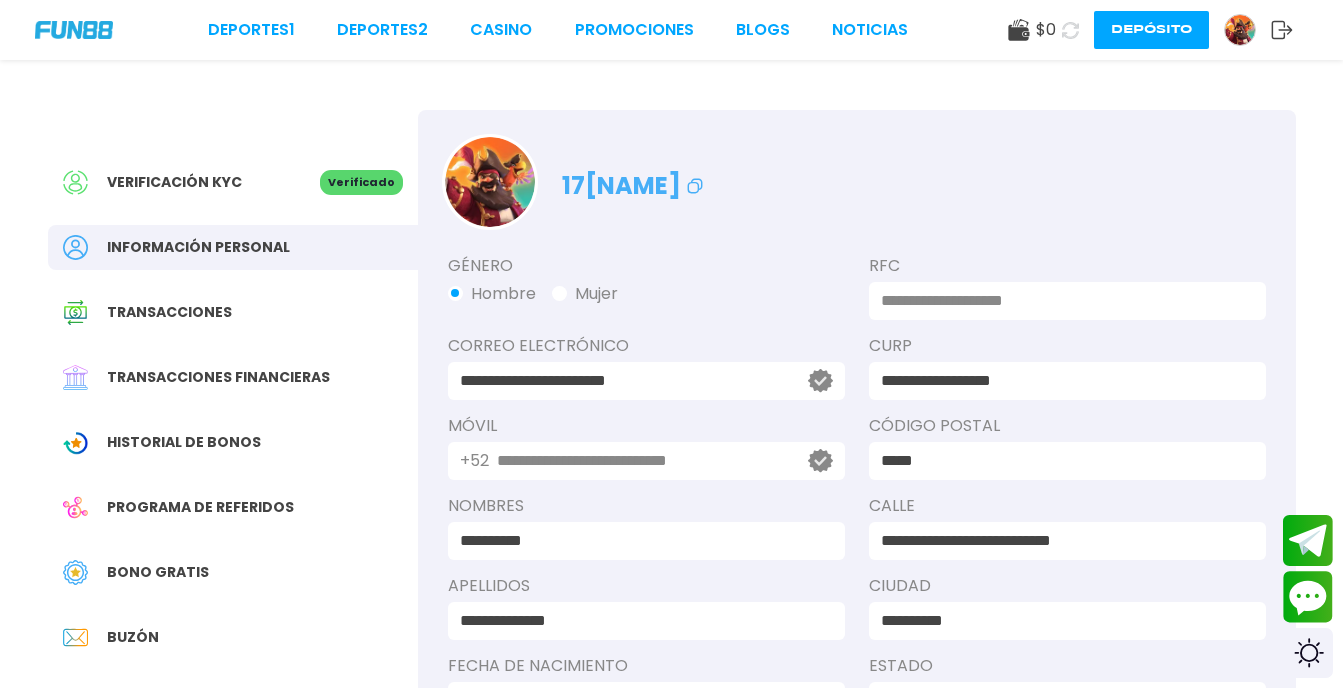 click on "Programa de referidos" at bounding box center (200, 507) 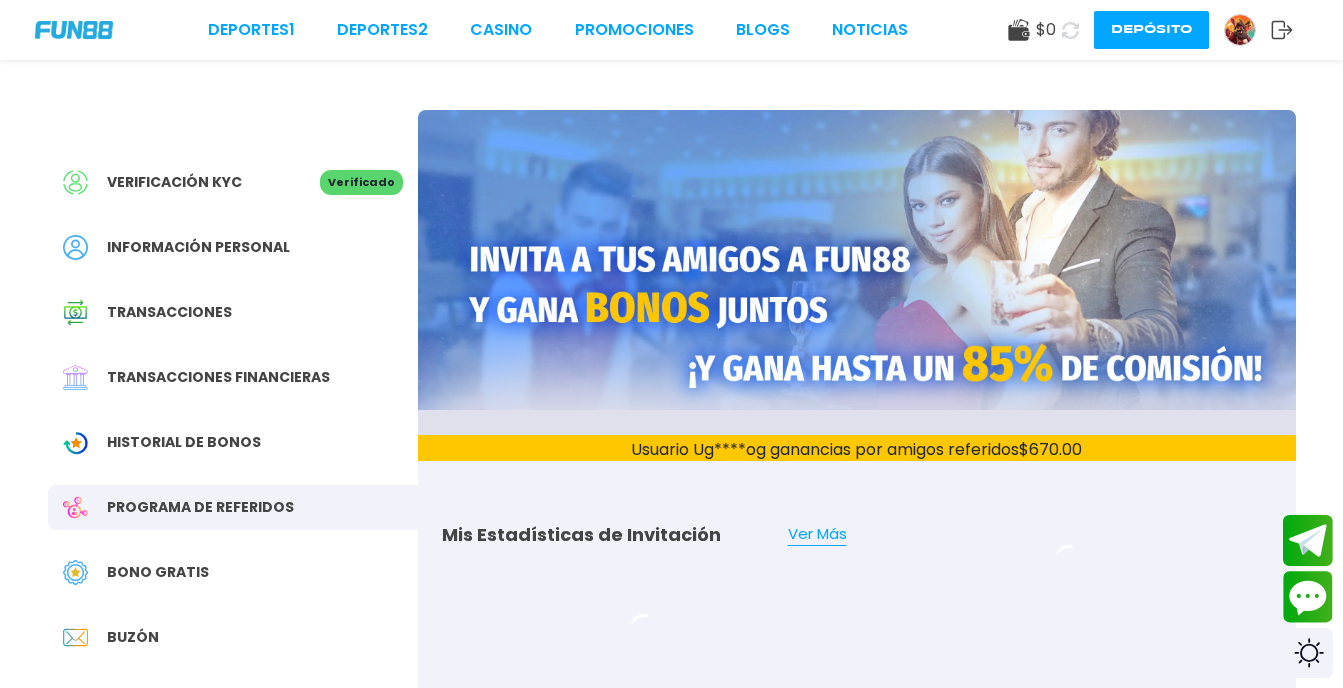 click on "Bono Gratis" at bounding box center [233, 572] 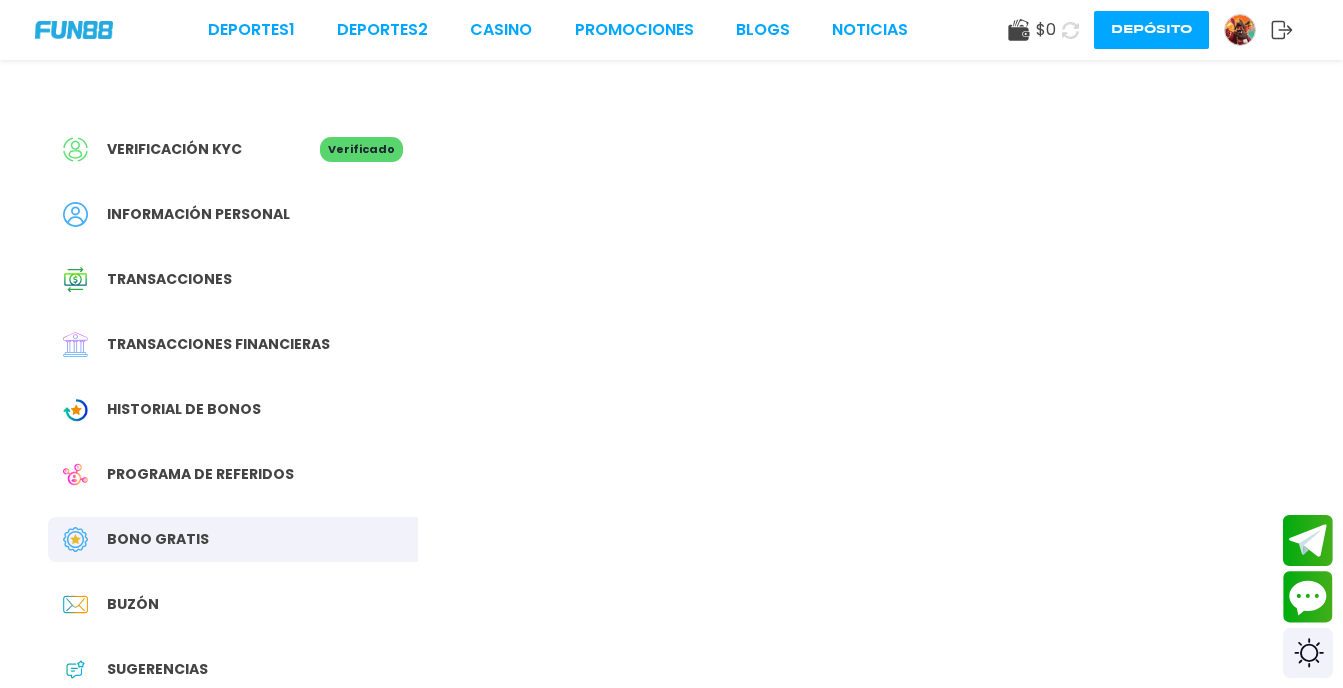 scroll, scrollTop: 0, scrollLeft: 0, axis: both 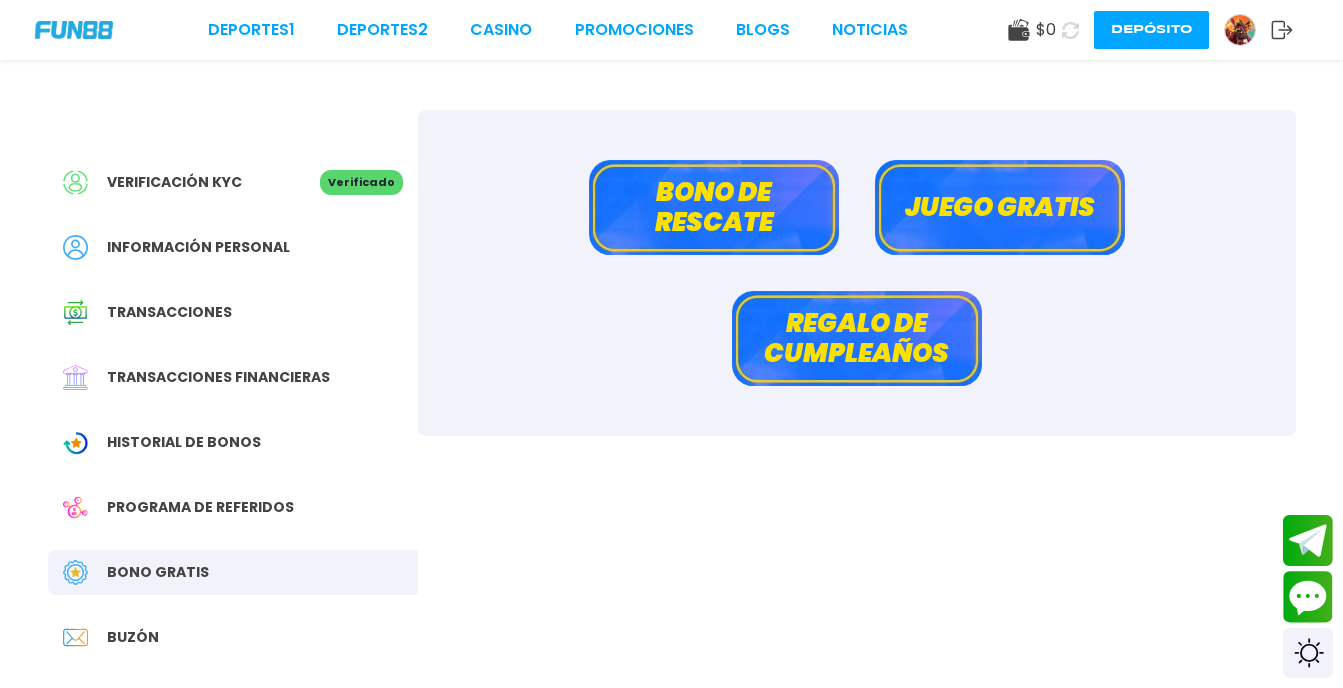 click on "Juego gratis" at bounding box center (1000, 207) 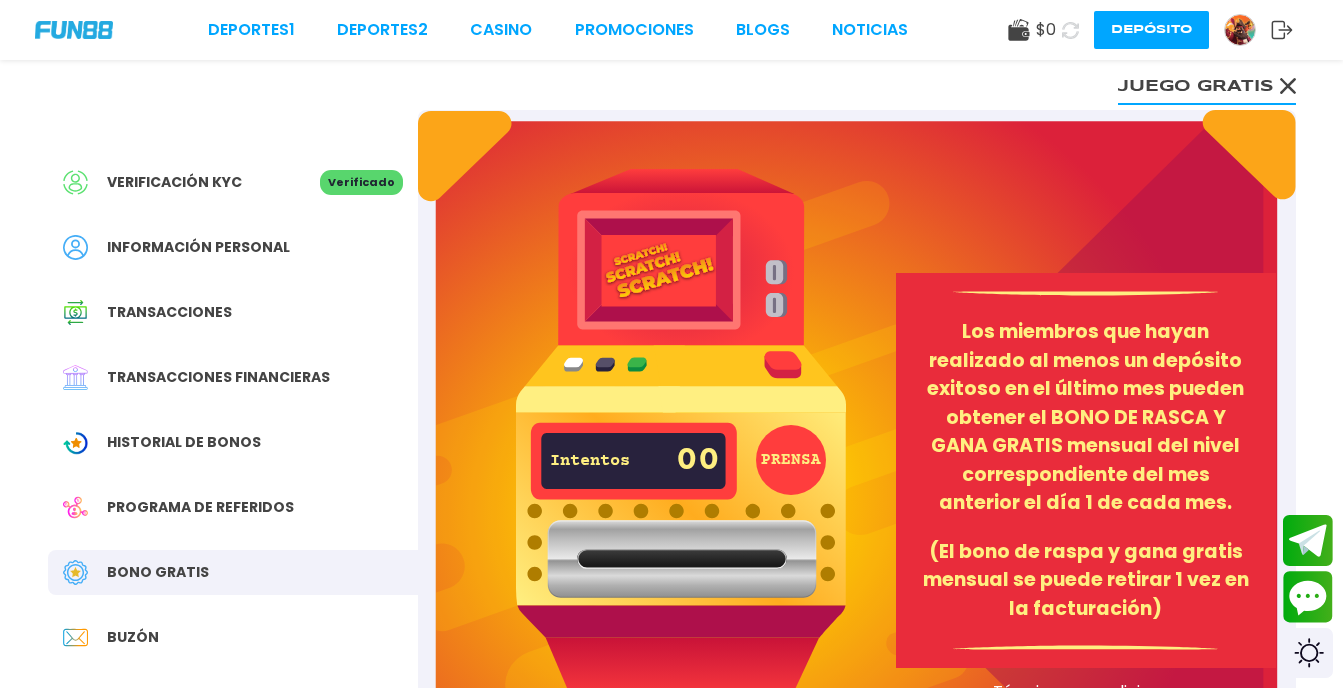 click on "Juego gratis" at bounding box center [1207, 85] 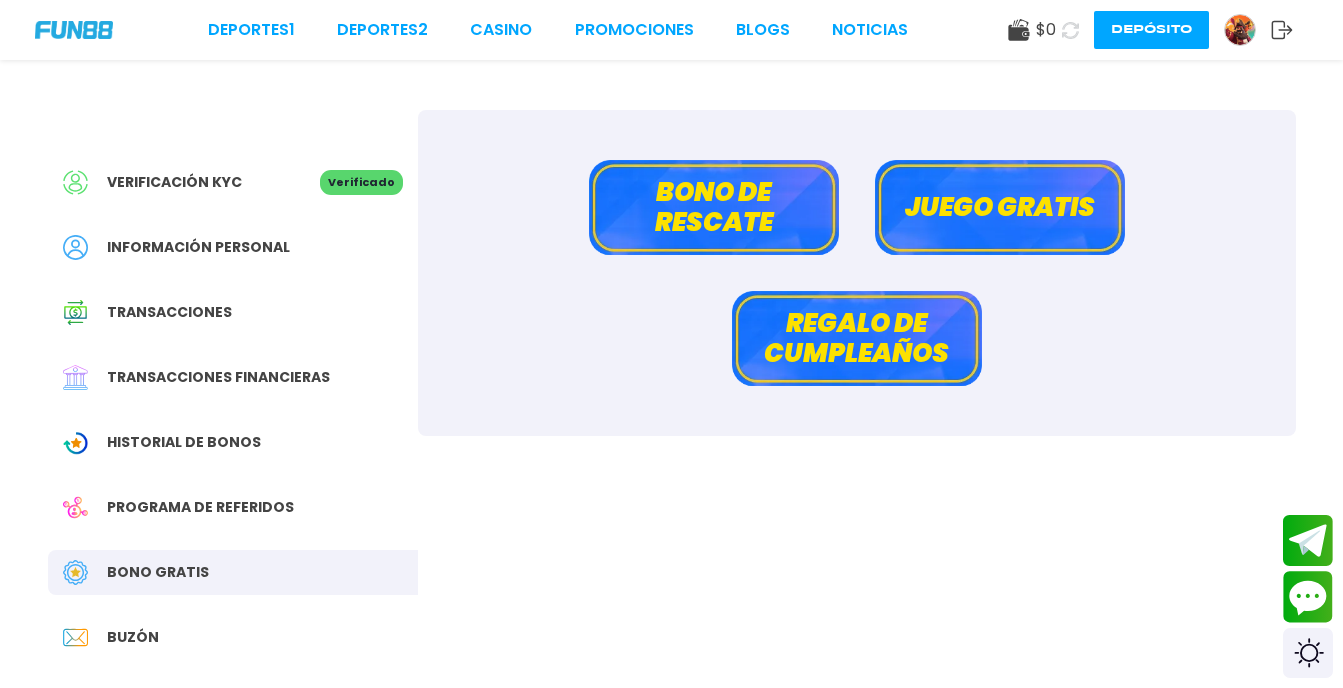 click on "Bono de rescate" at bounding box center [714, 207] 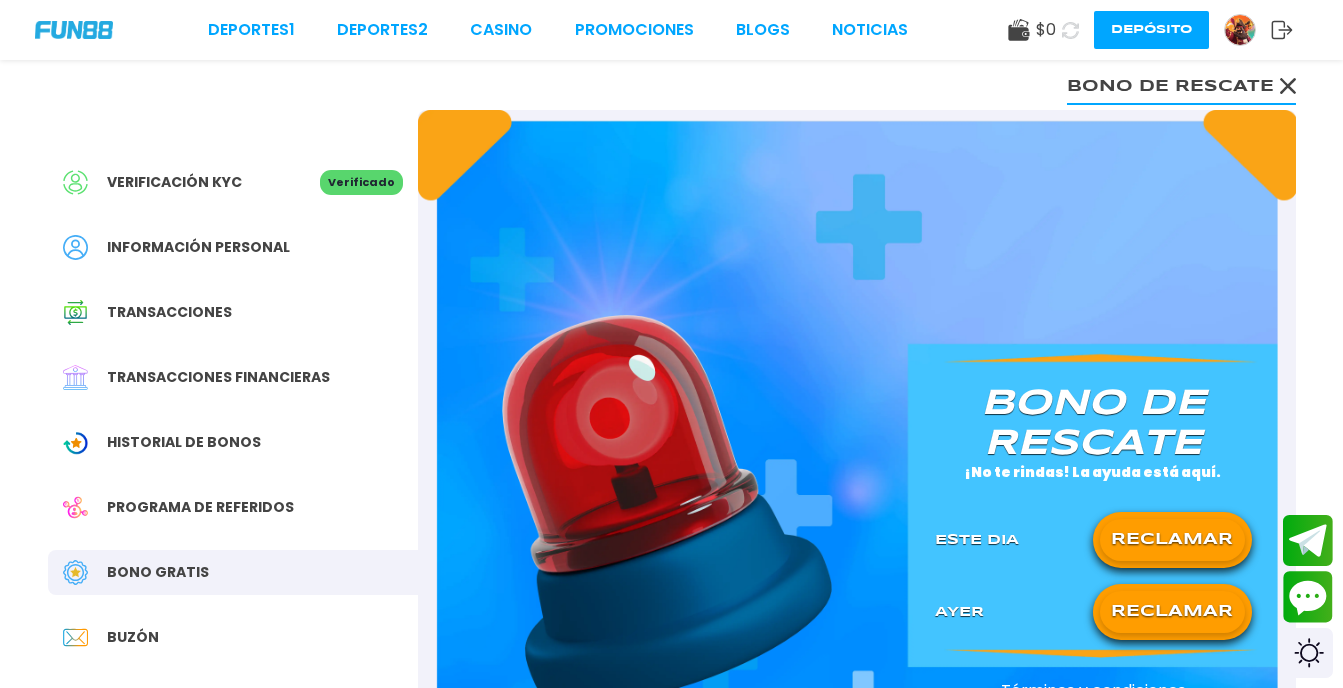 click on "RECLAMAR" at bounding box center [1172, 540] 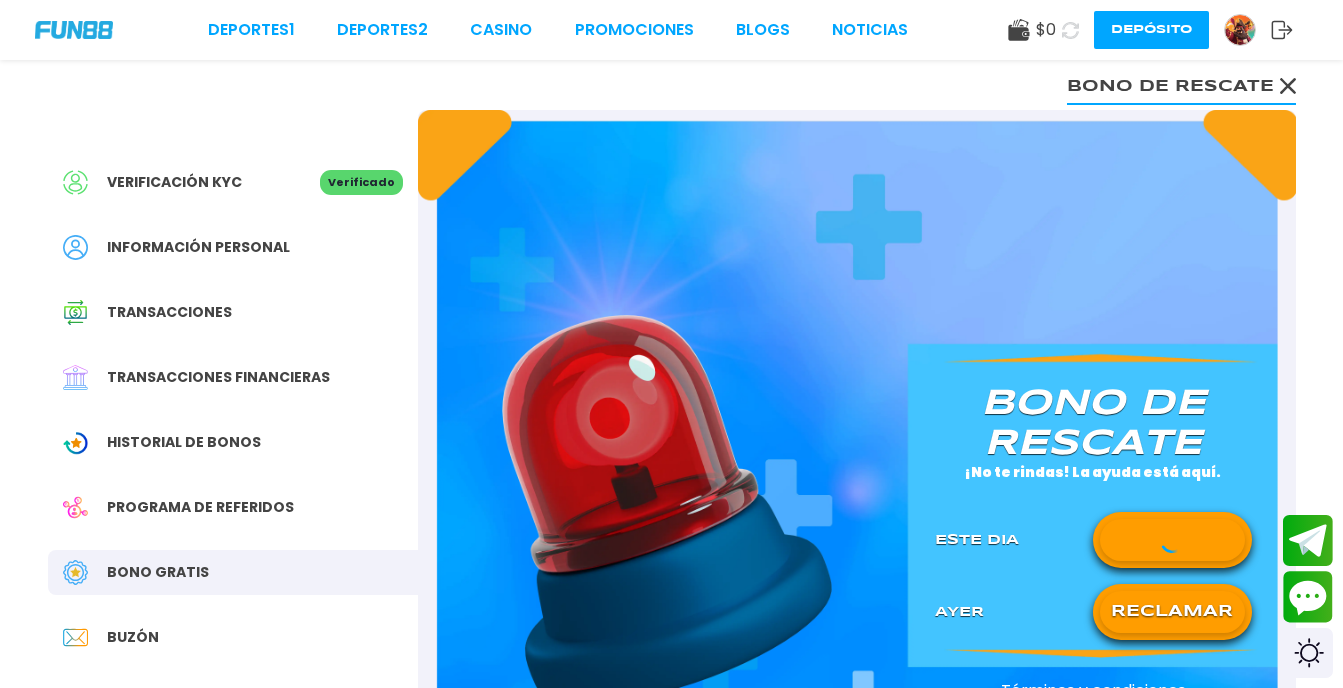 click 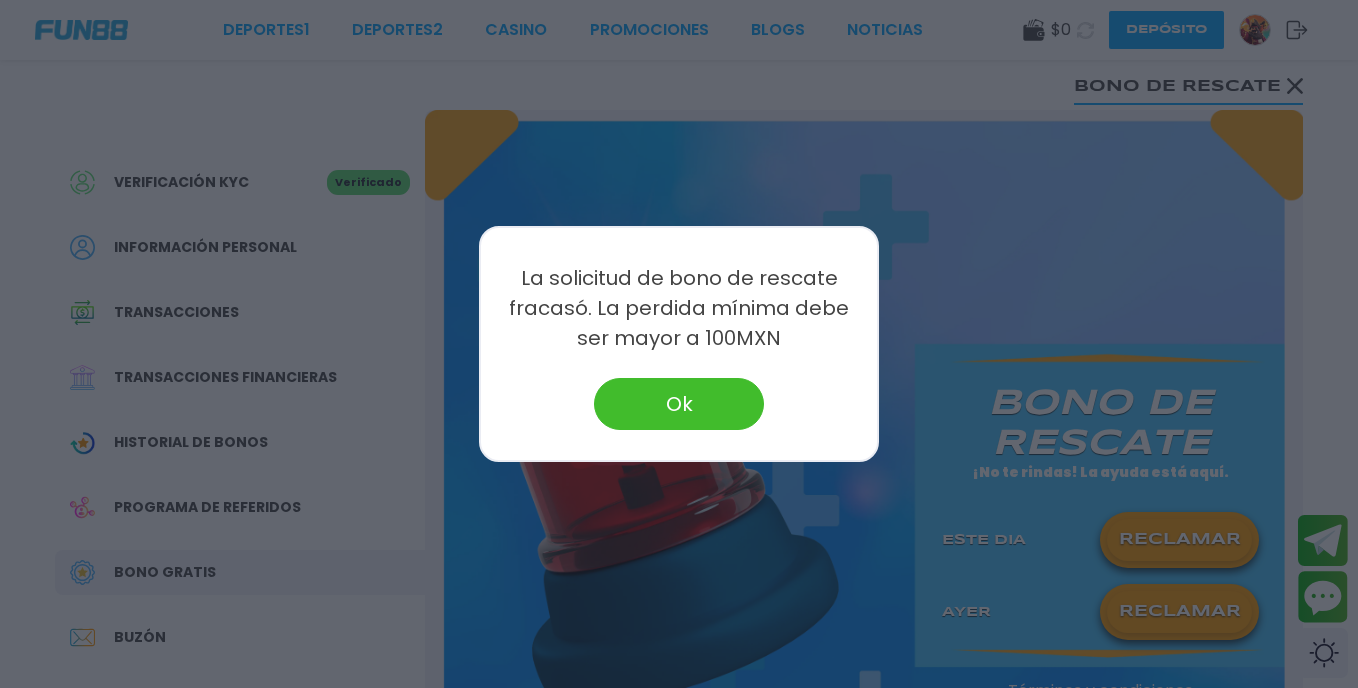 click at bounding box center (679, 344) 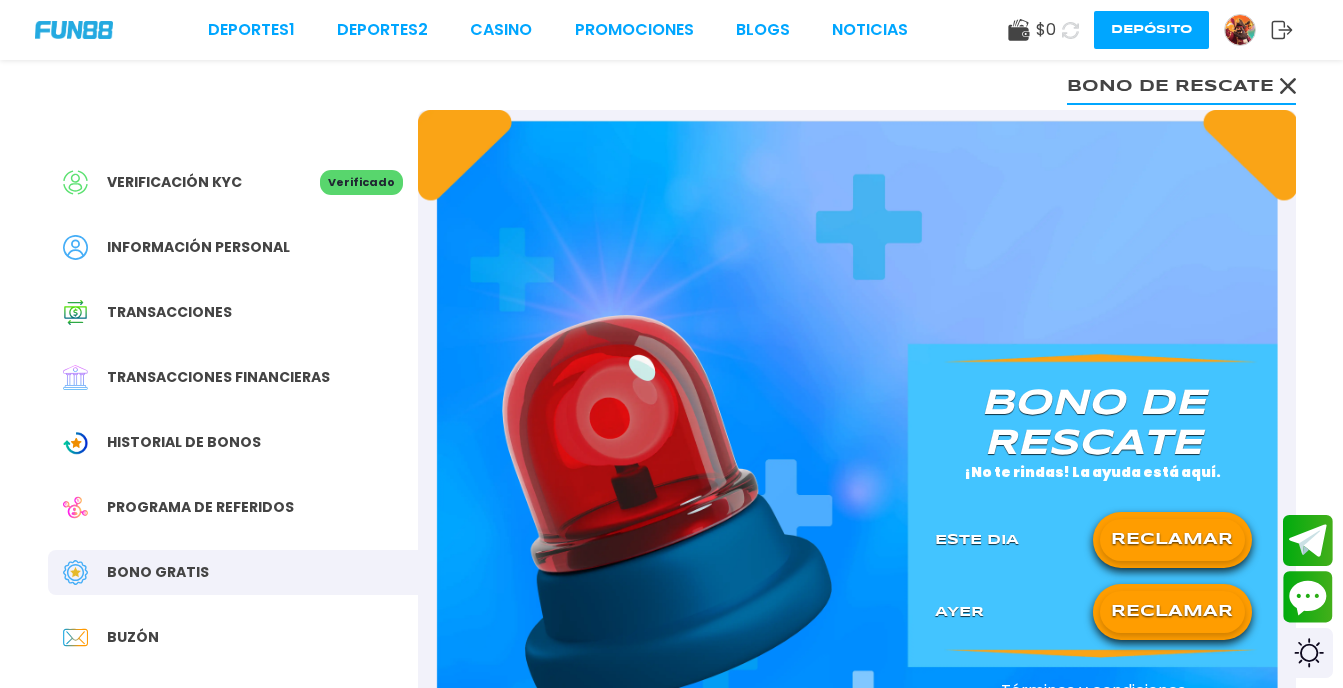click on "RECLAMAR" at bounding box center (1172, 540) 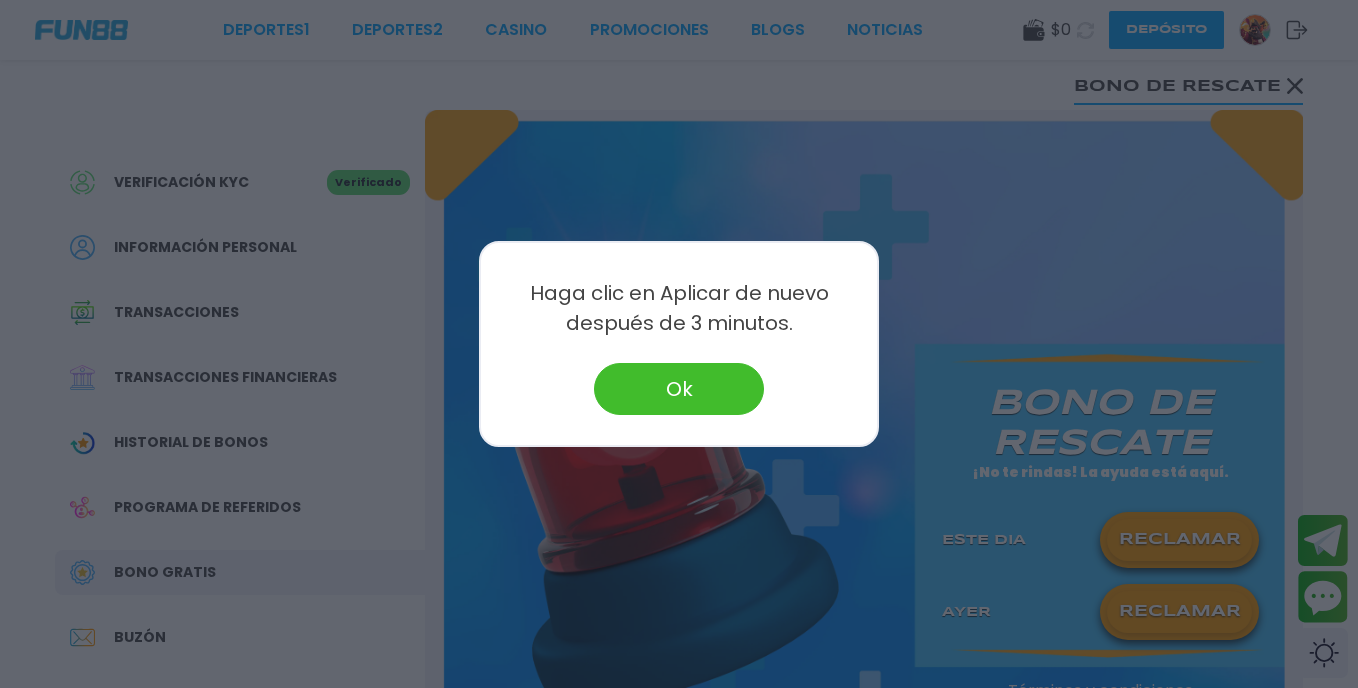 click on "Ok" at bounding box center [679, 389] 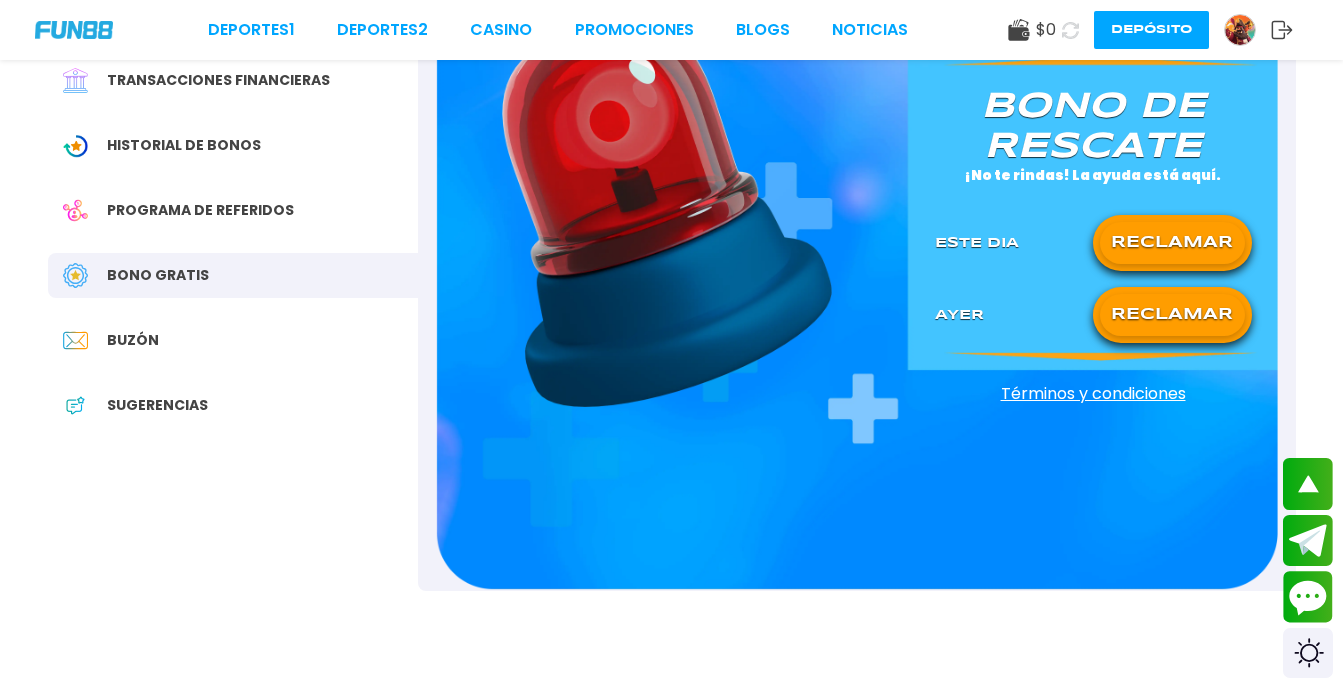 scroll, scrollTop: 280, scrollLeft: 0, axis: vertical 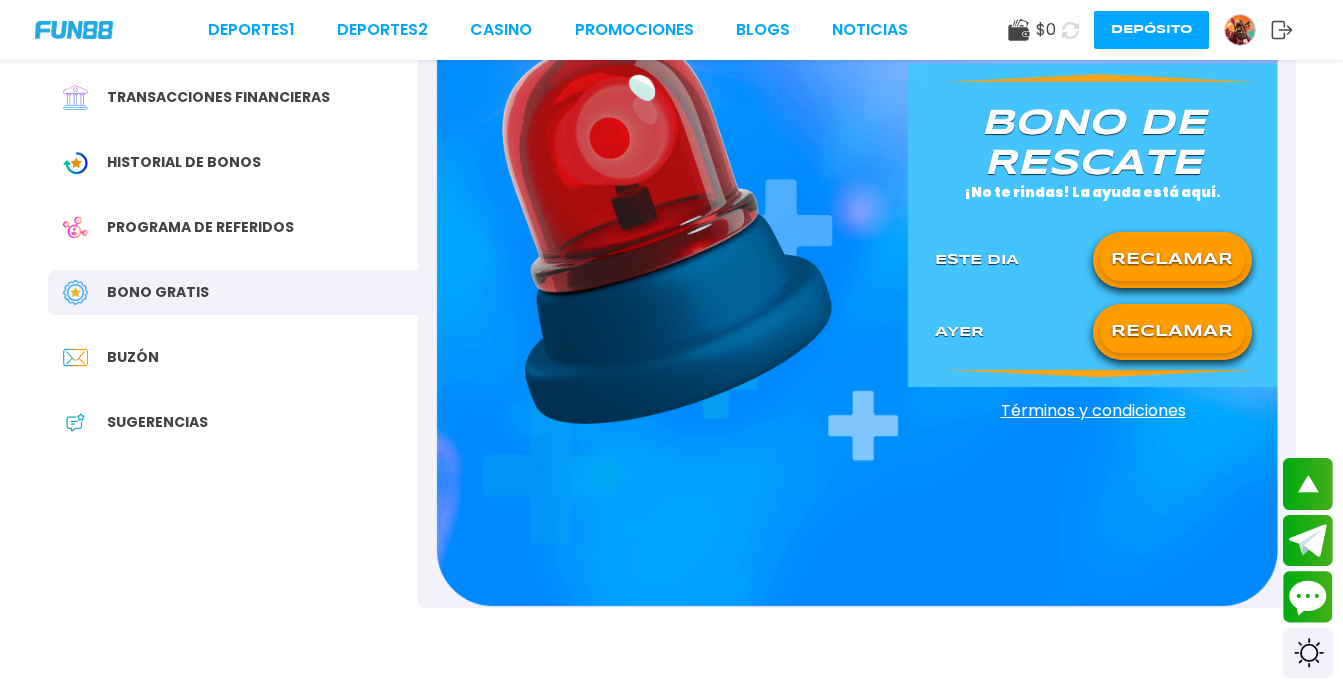 click on "RECLAMAR" at bounding box center (1172, 260) 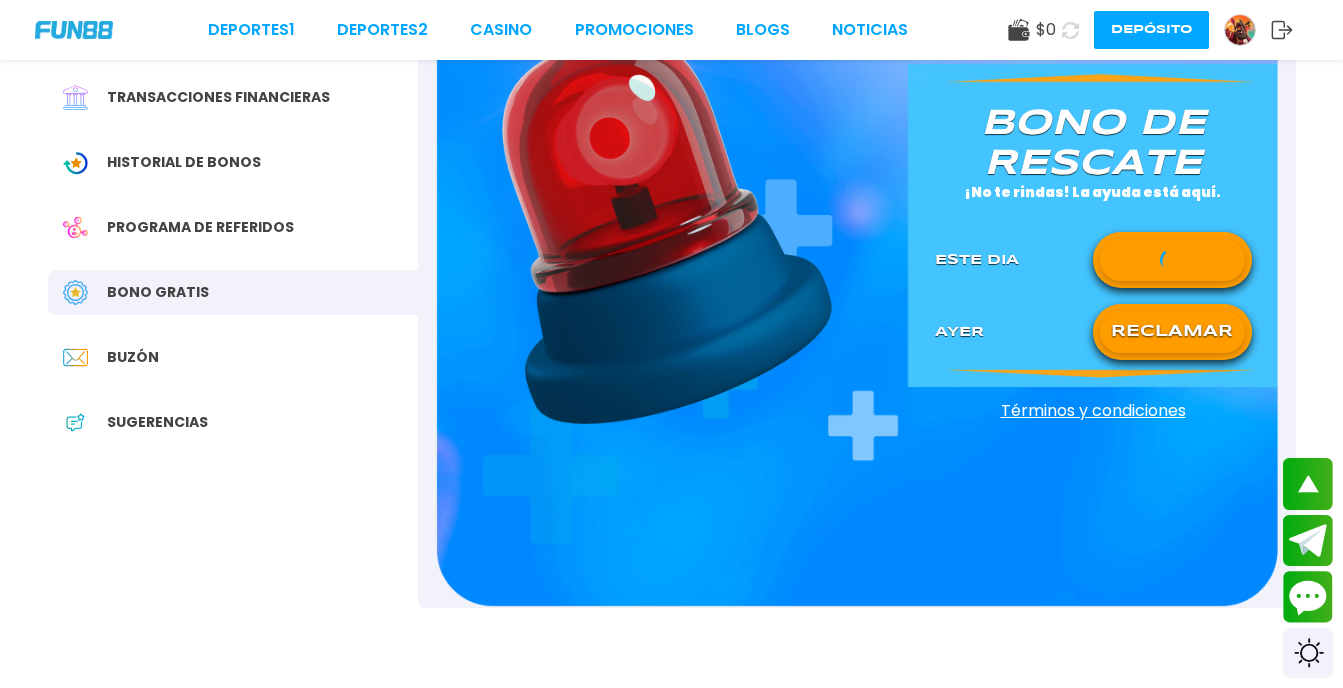 type 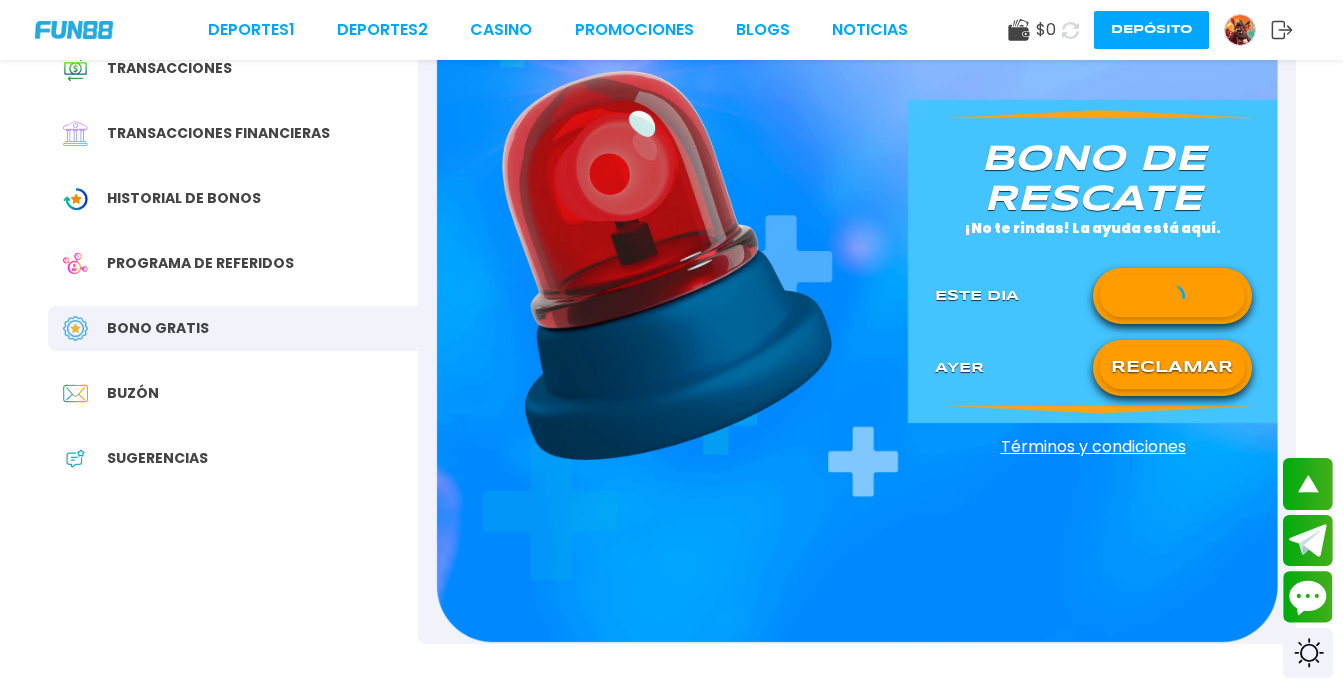 scroll, scrollTop: 240, scrollLeft: 0, axis: vertical 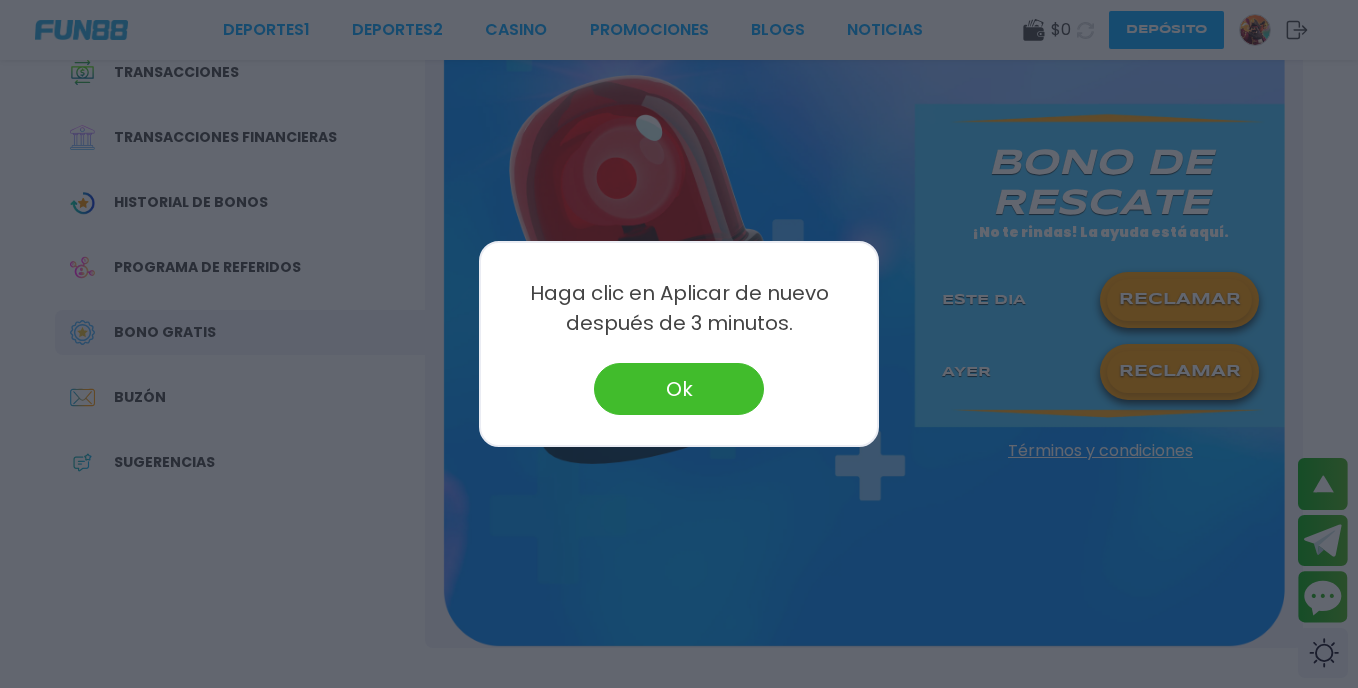 click on "Ok" at bounding box center (679, 389) 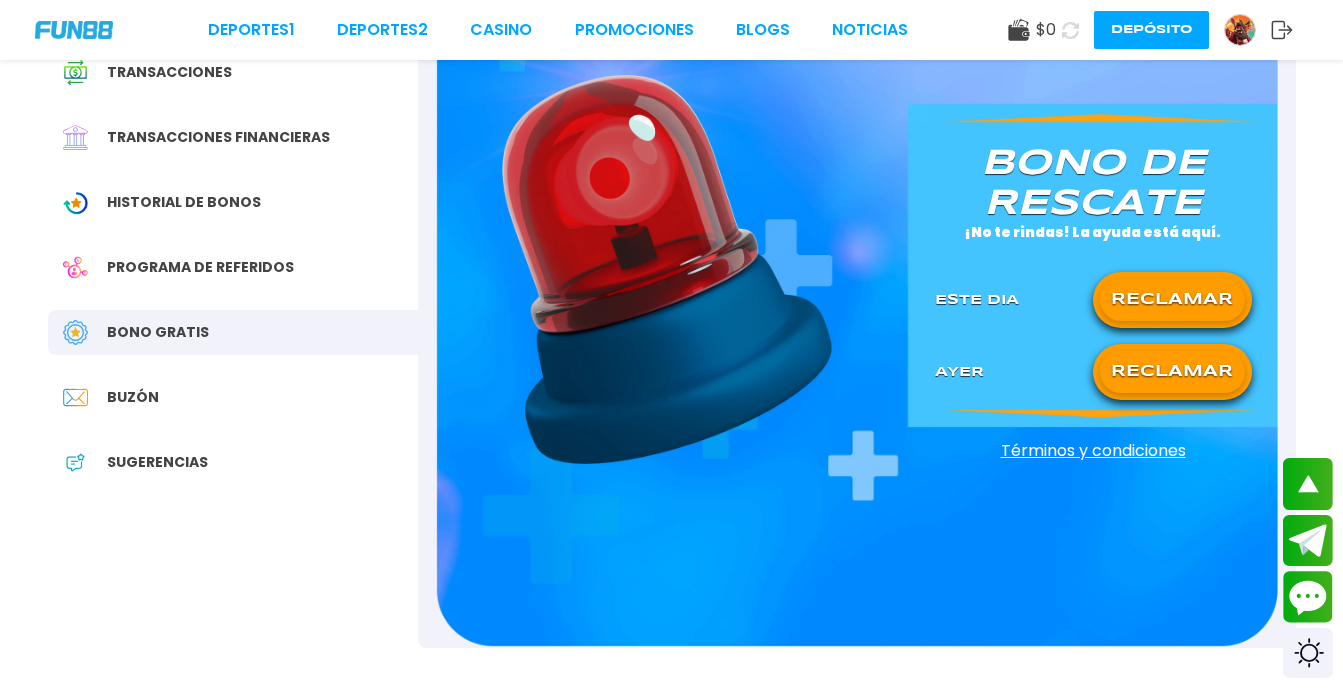 click on "RECLAMAR" at bounding box center [1172, 300] 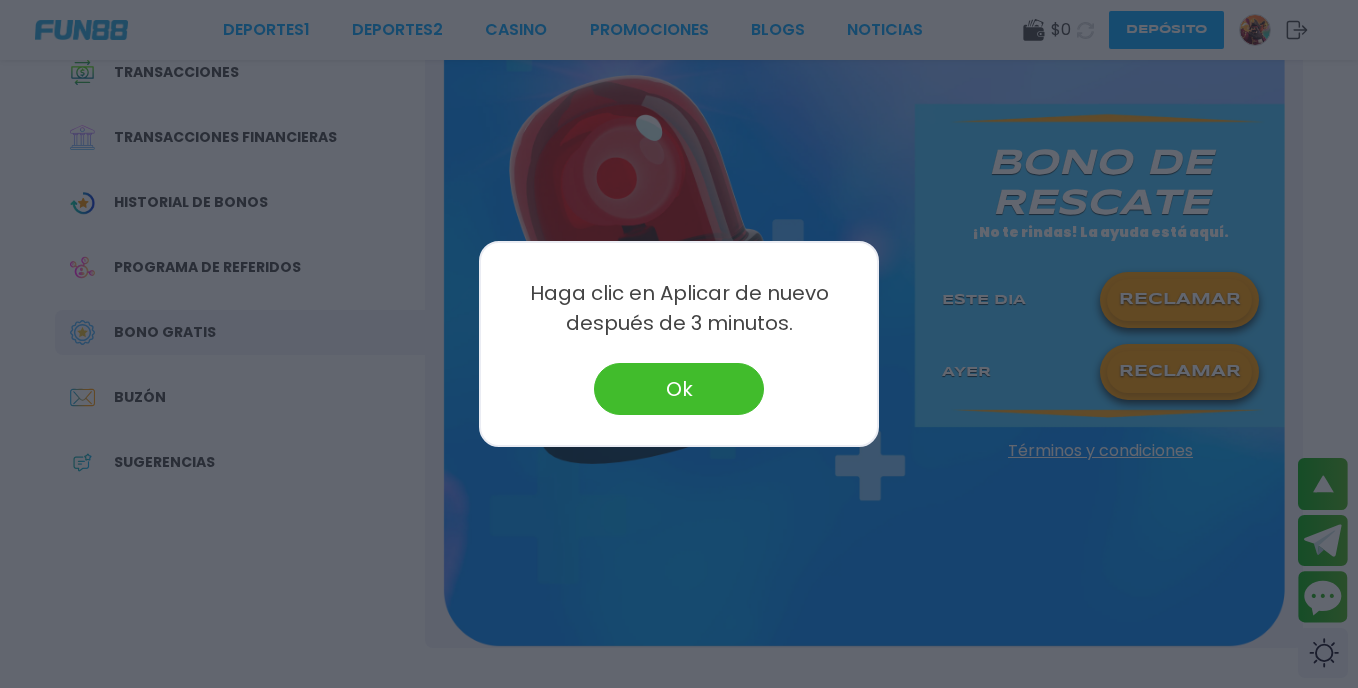 click on "Ok" at bounding box center (679, 389) 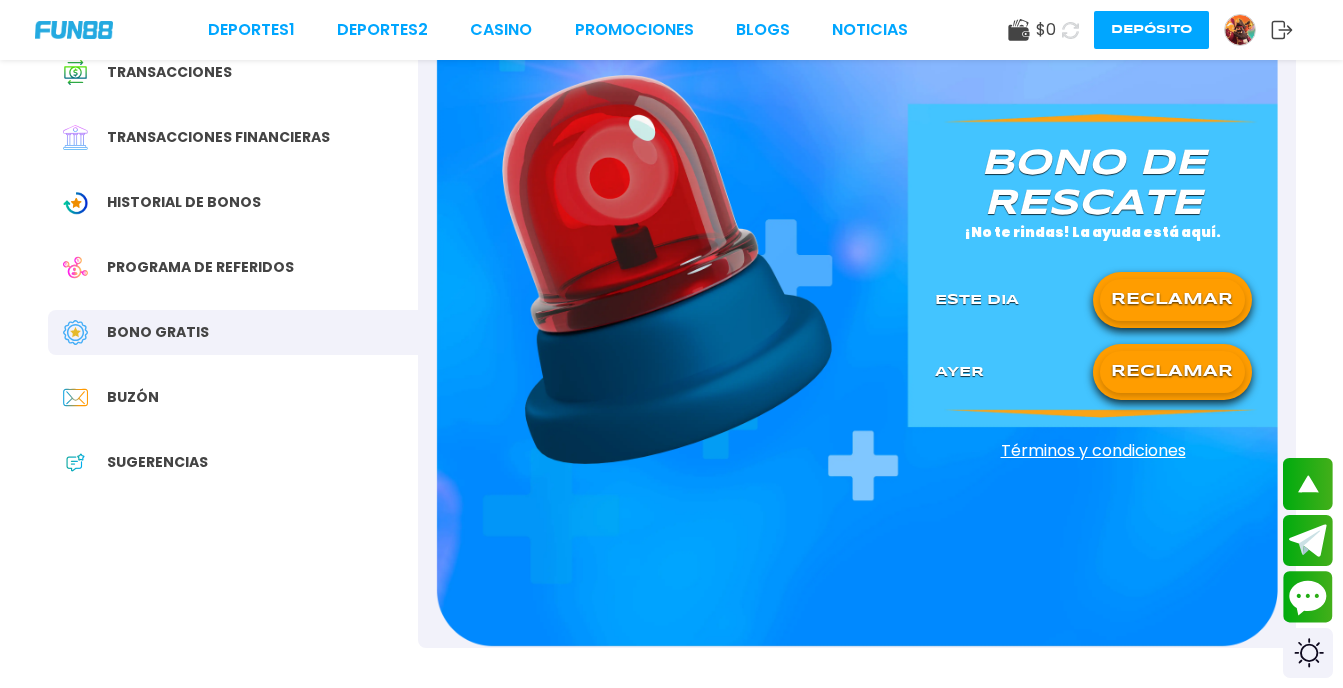 click on "RECLAMAR" at bounding box center [1172, 372] 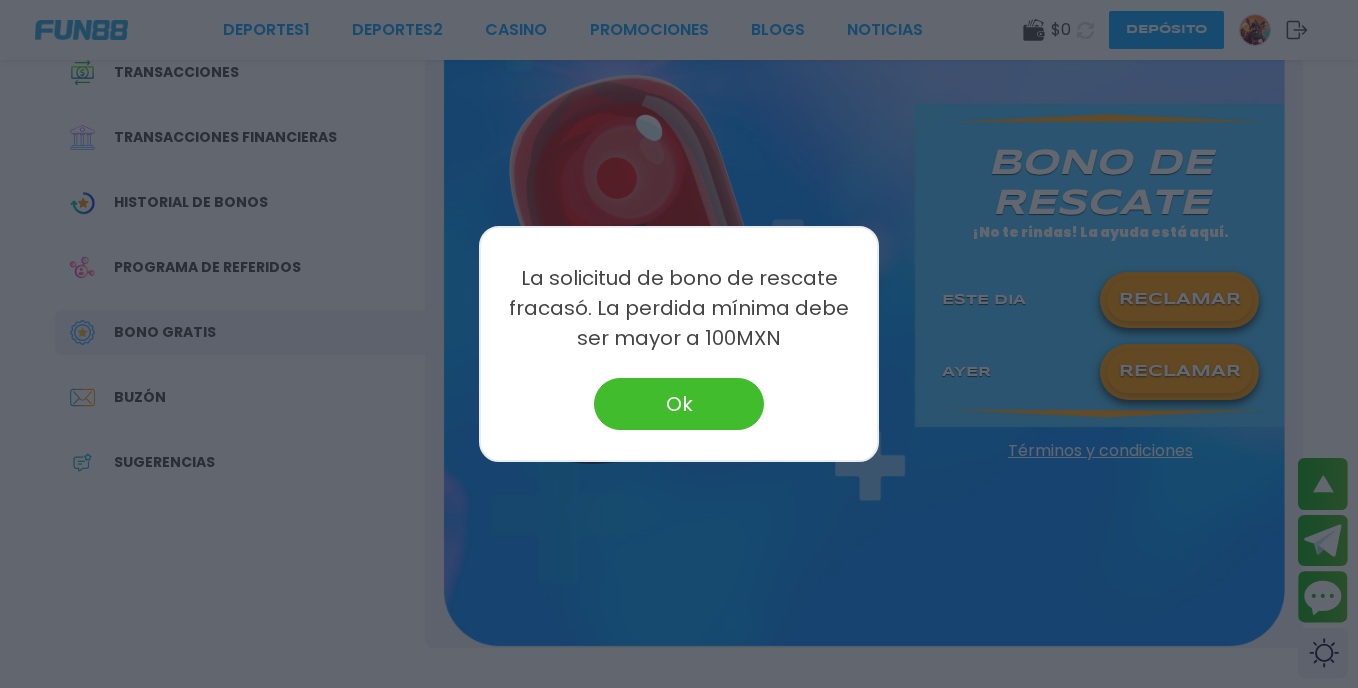 click on "Ok" at bounding box center [679, 404] 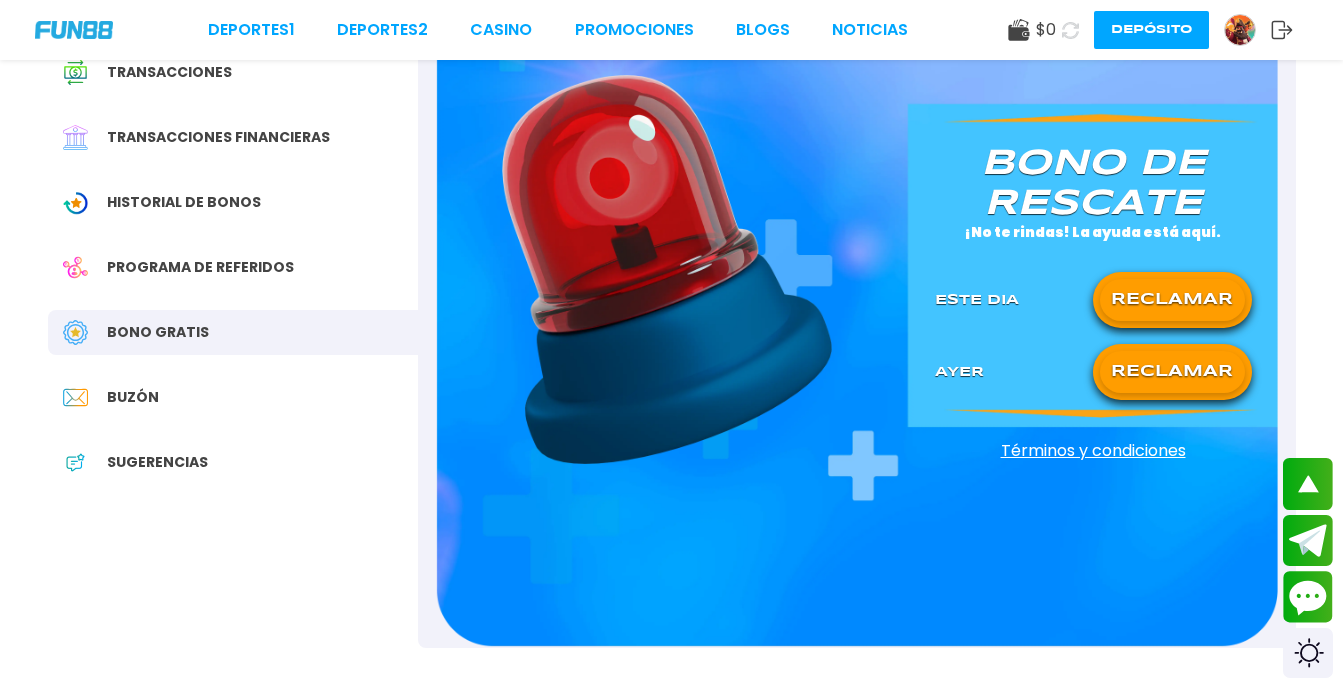 click at bounding box center [667, 269] 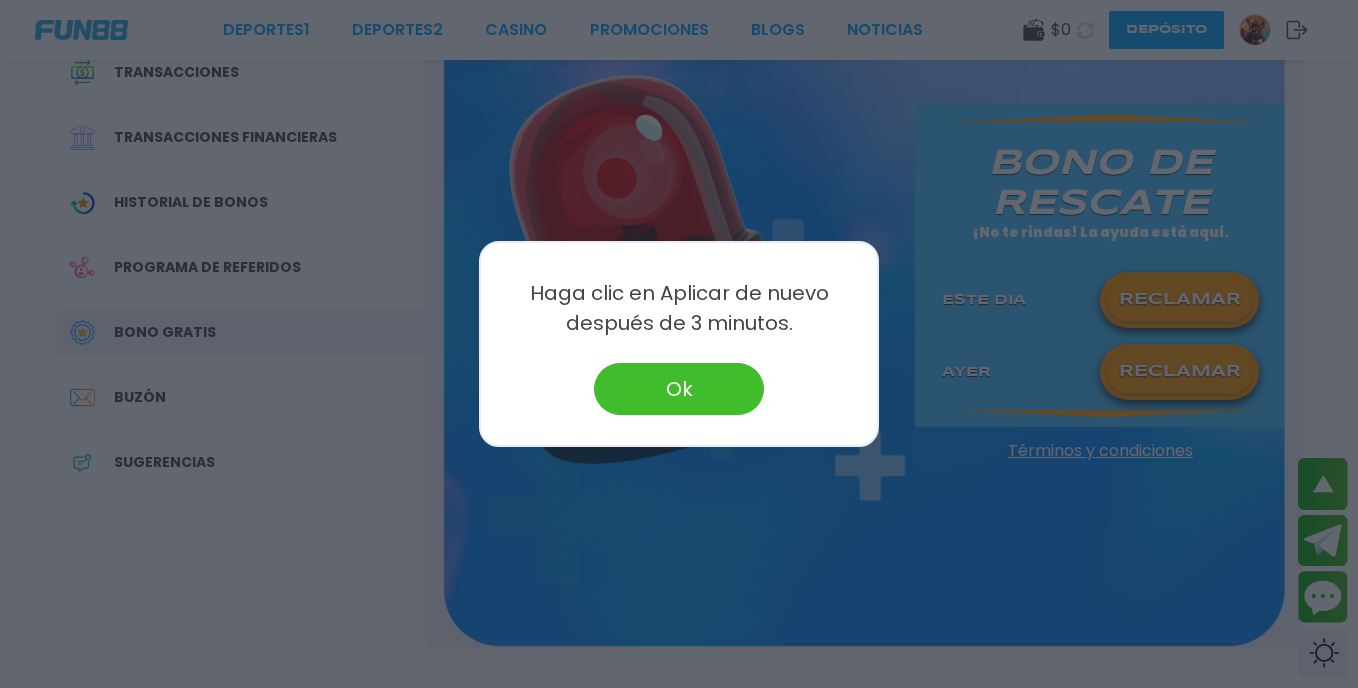 click on "Ok" at bounding box center (679, 389) 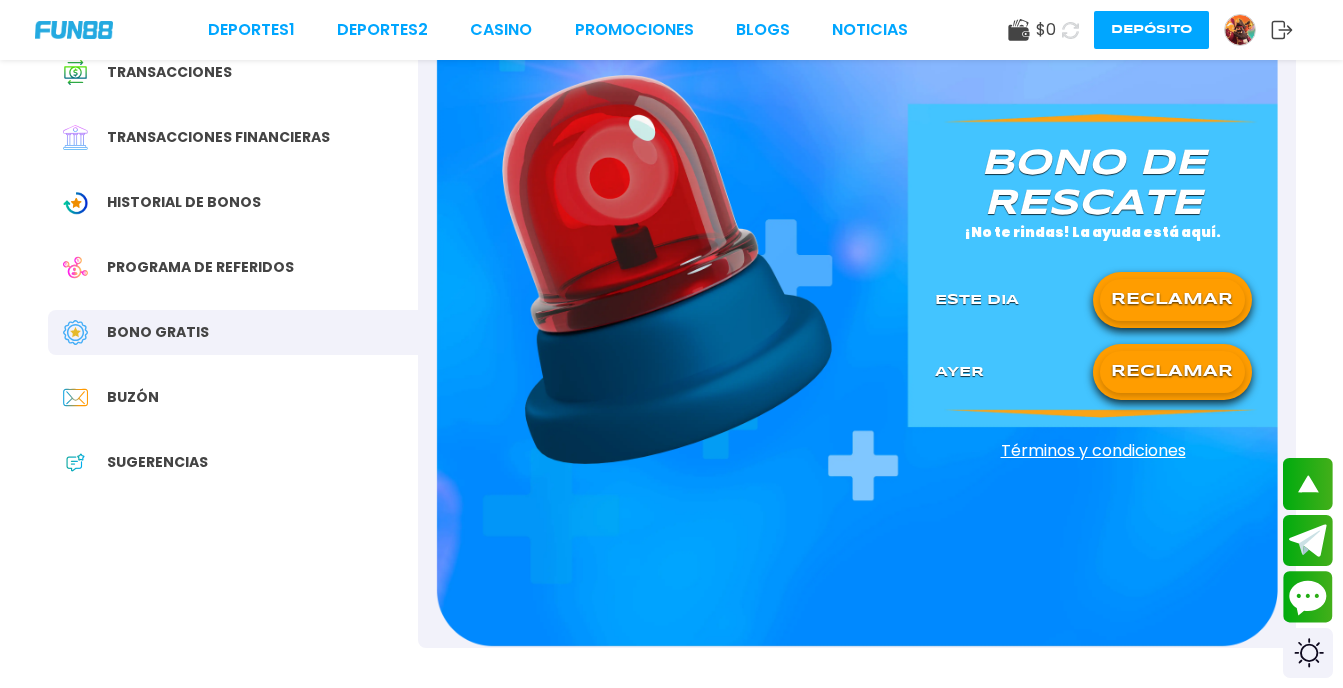 click on "RECLAMAR" at bounding box center [1172, 372] 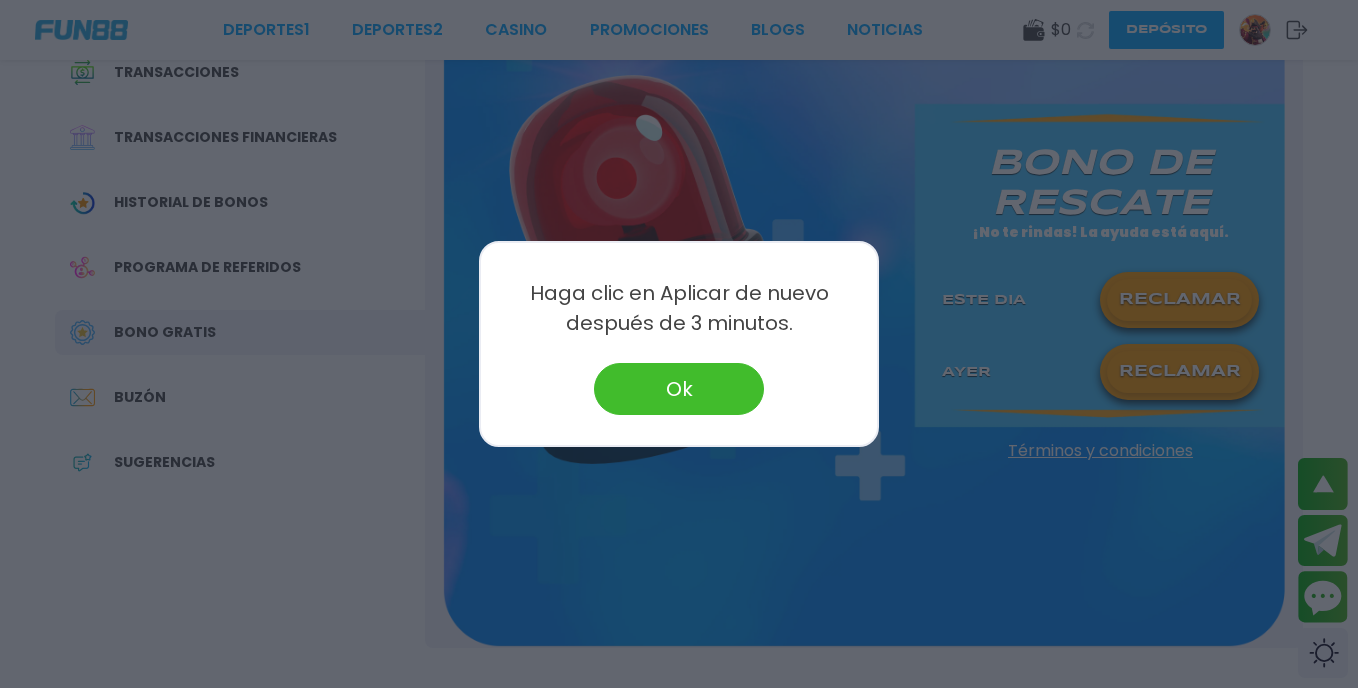 click on "Ok" at bounding box center (679, 389) 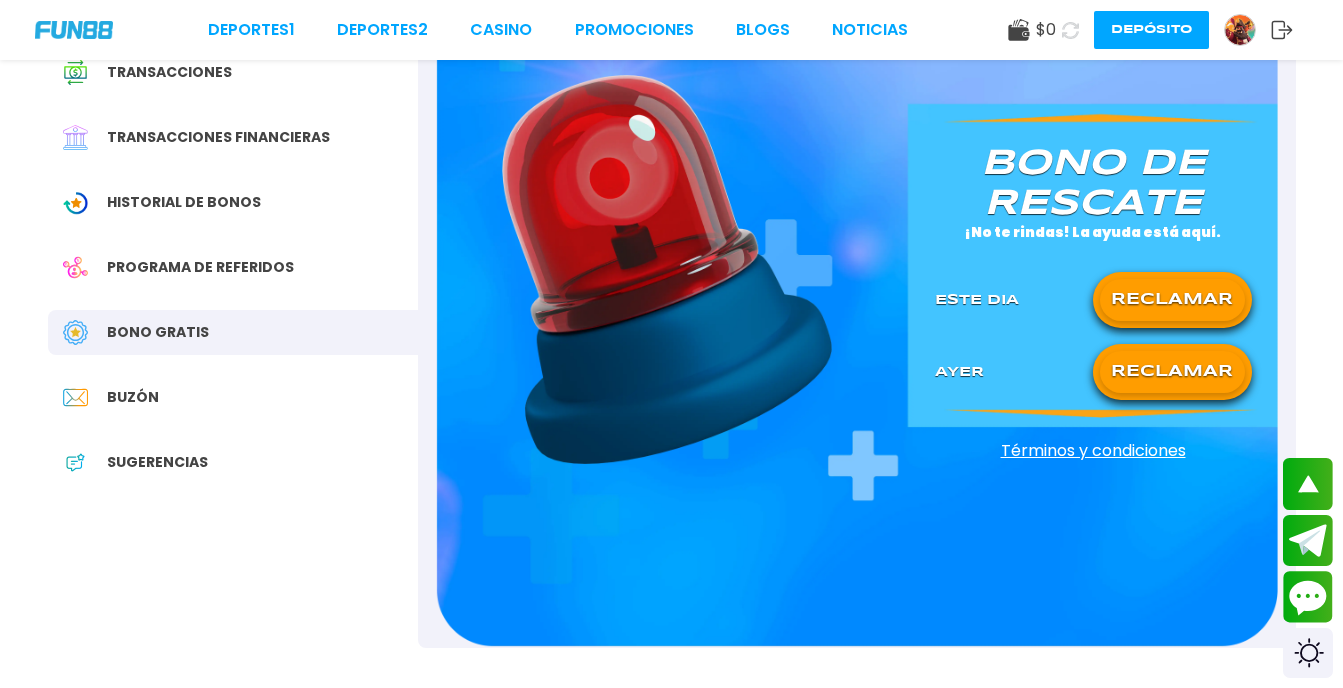 click on "RECLAMAR" at bounding box center [1172, 300] 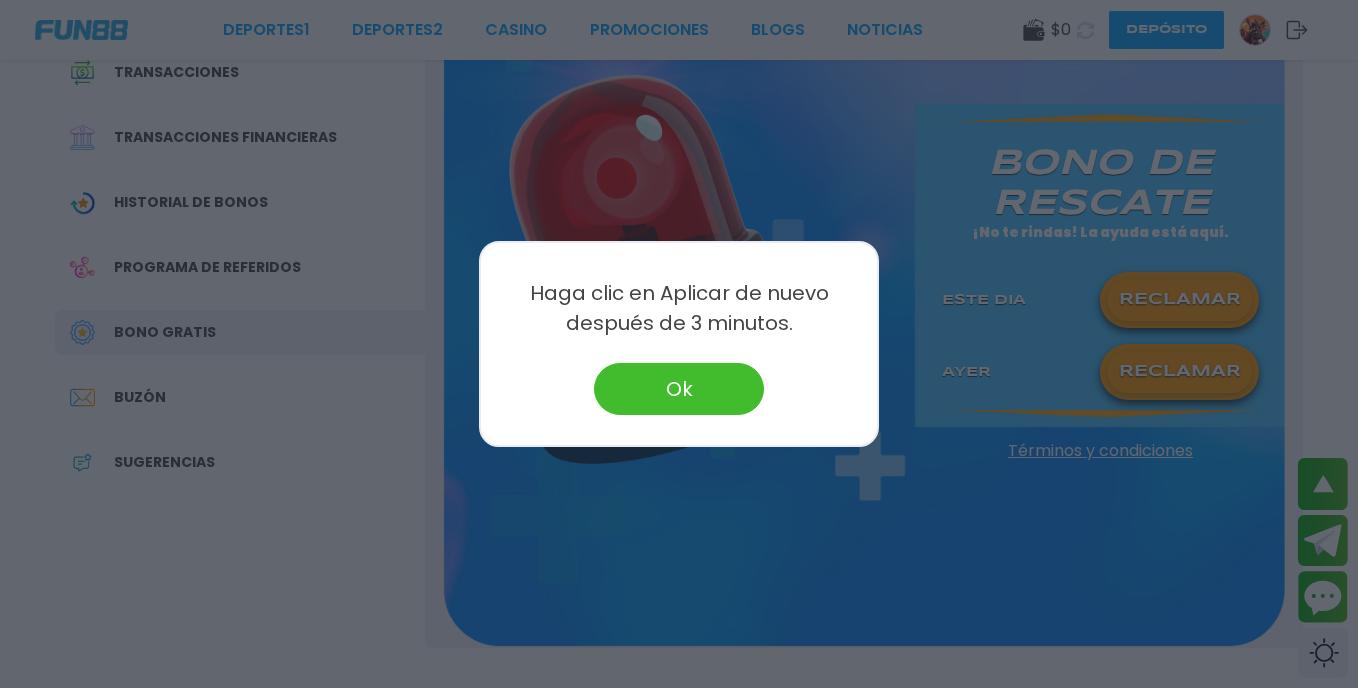 click on "Ok" at bounding box center (679, 389) 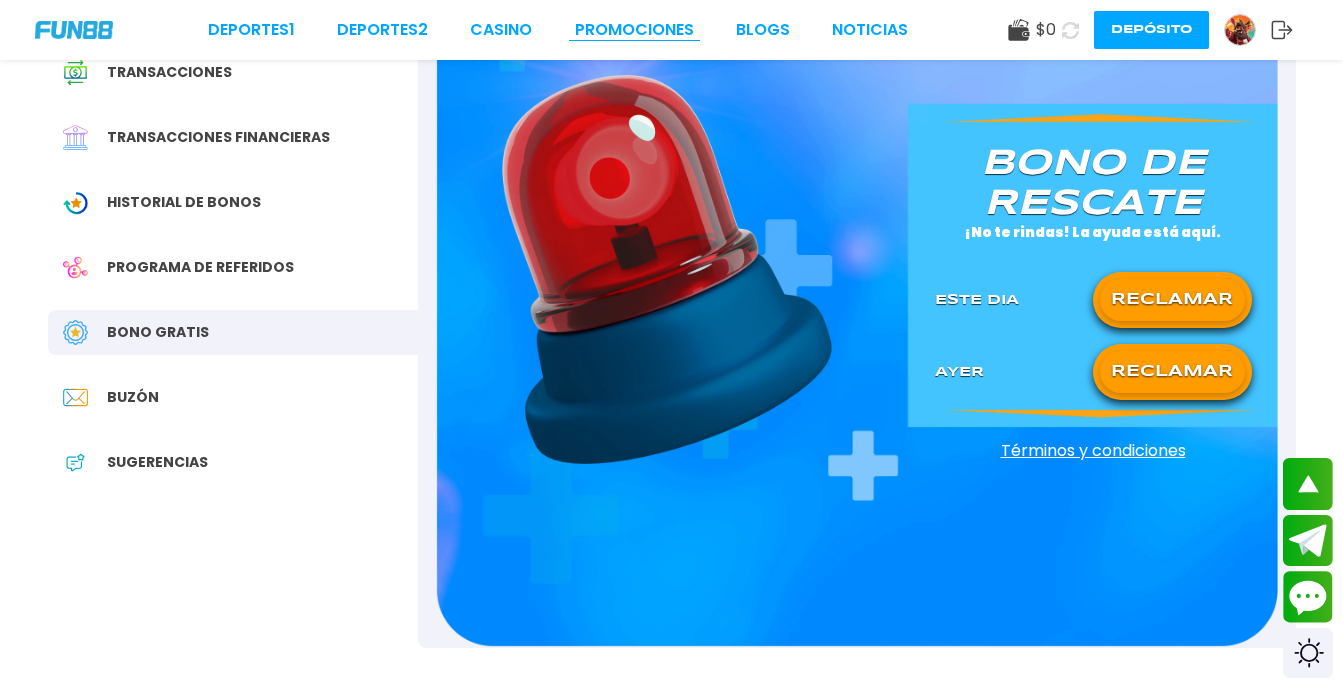 click on "Promociones" at bounding box center [634, 30] 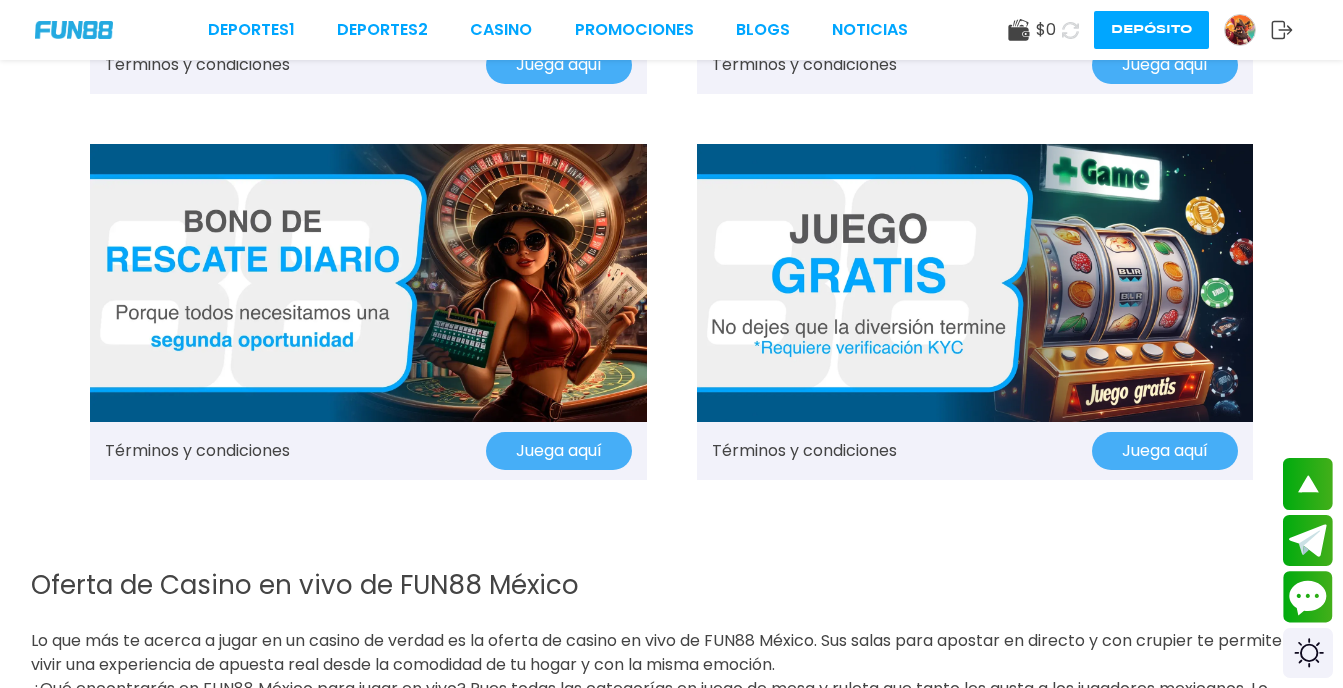 scroll, scrollTop: 1520, scrollLeft: 0, axis: vertical 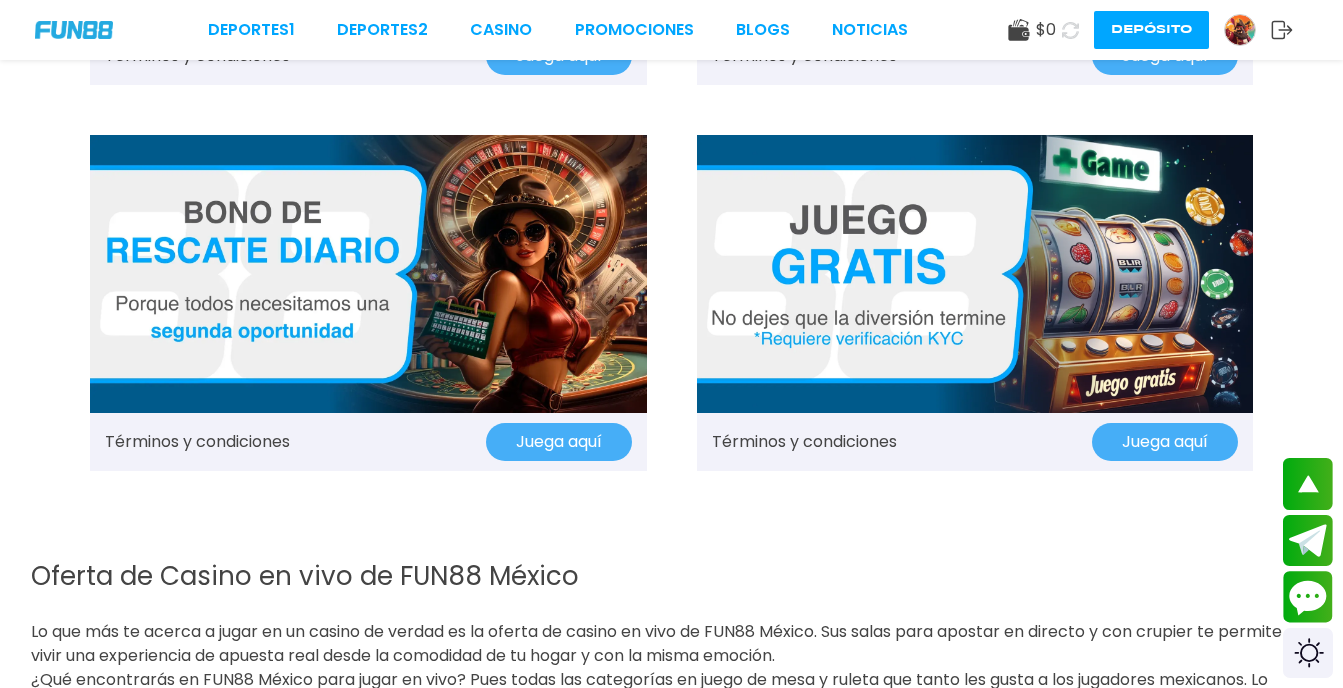 click at bounding box center [975, 274] 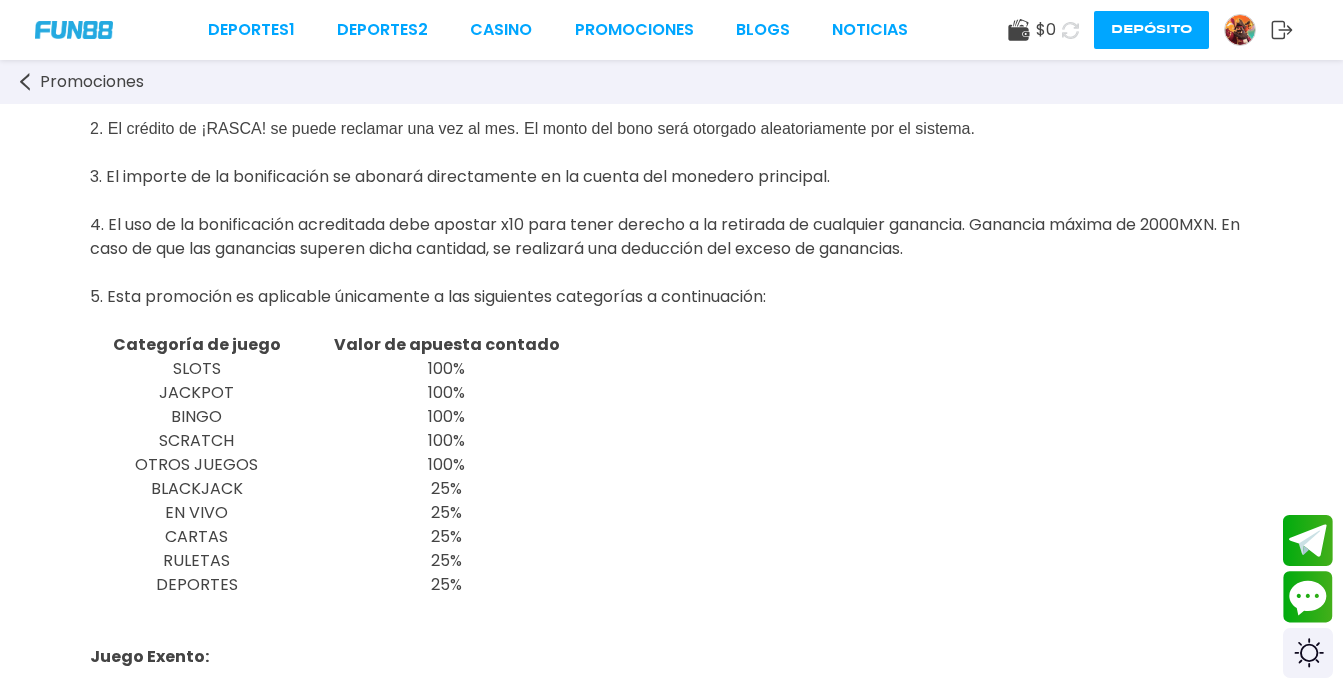 scroll, scrollTop: 240, scrollLeft: 0, axis: vertical 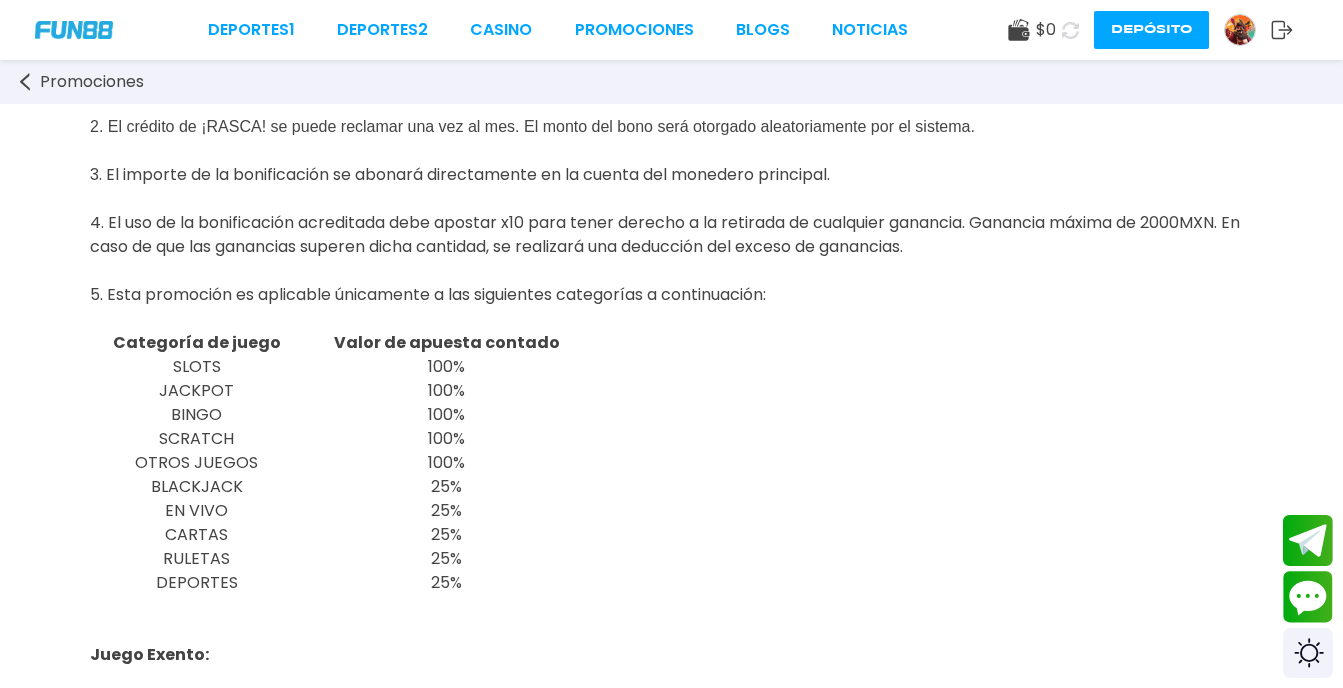 click 